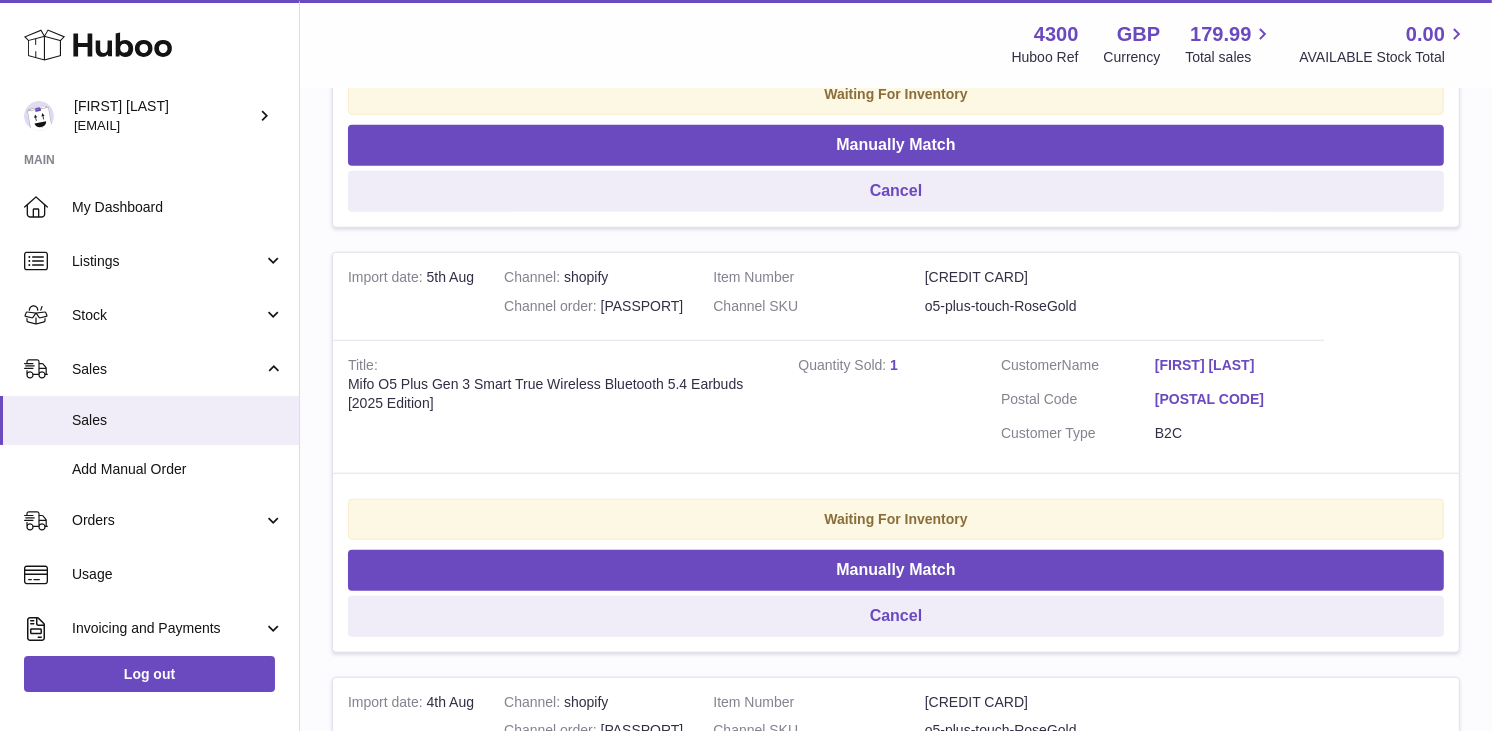 scroll, scrollTop: 0, scrollLeft: 0, axis: both 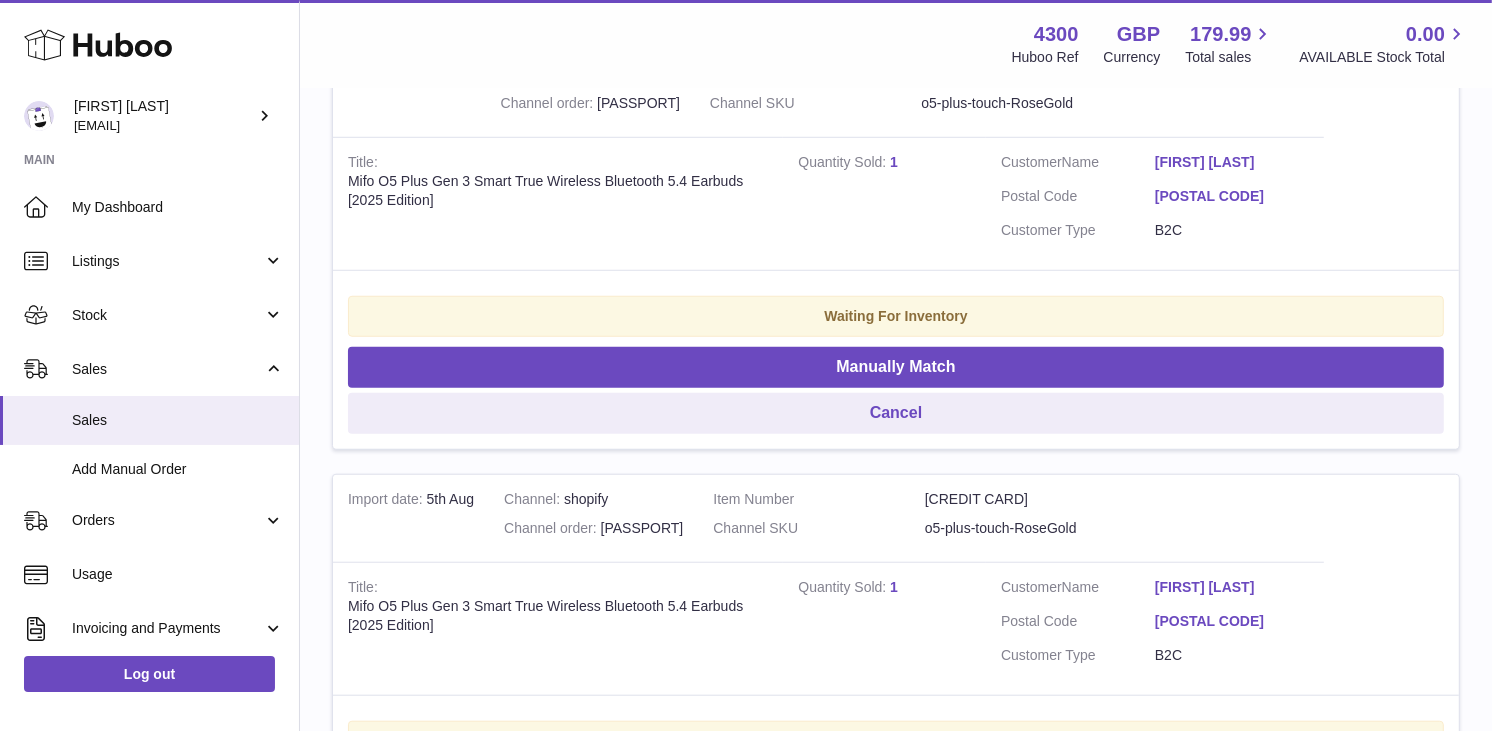 click on "Cancel" at bounding box center (896, 1263) 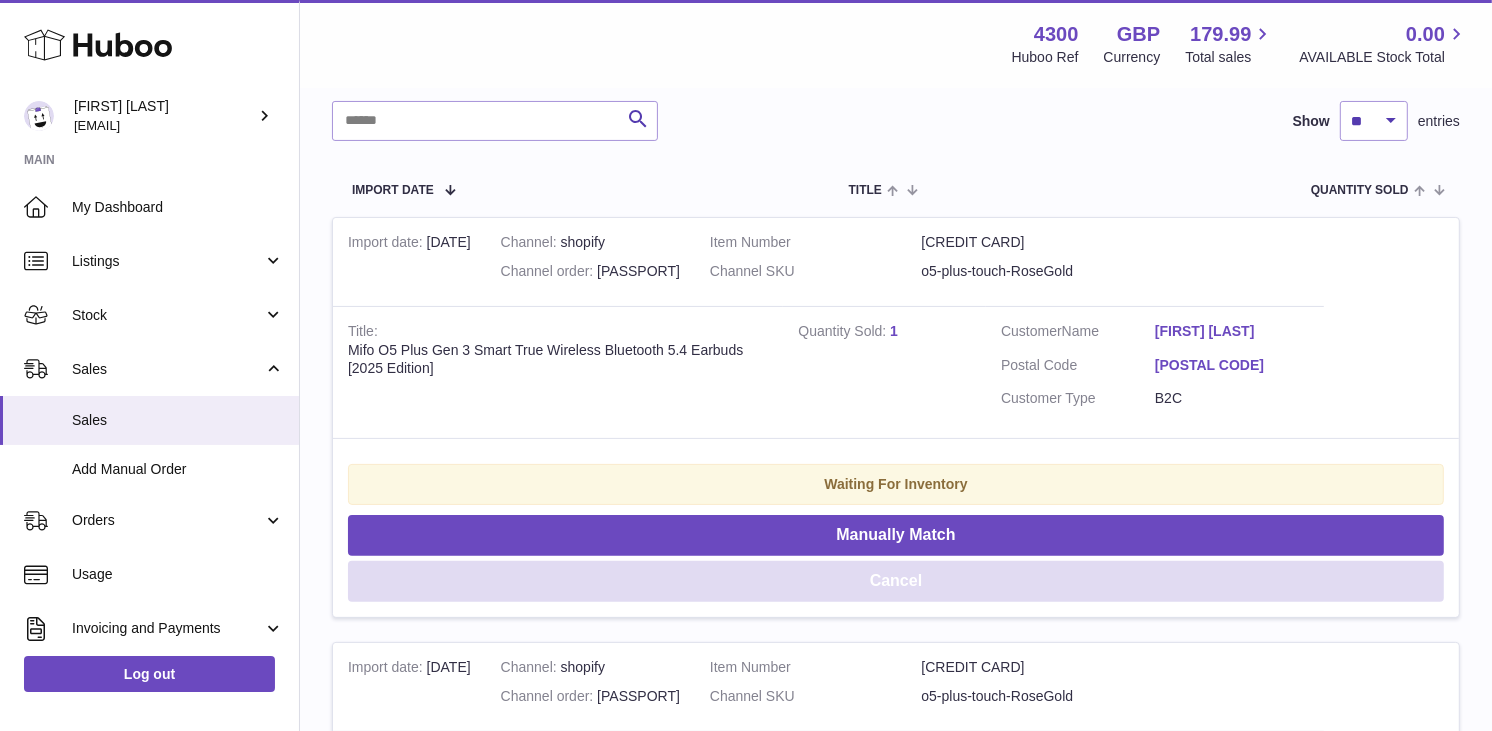 scroll, scrollTop: 444, scrollLeft: 0, axis: vertical 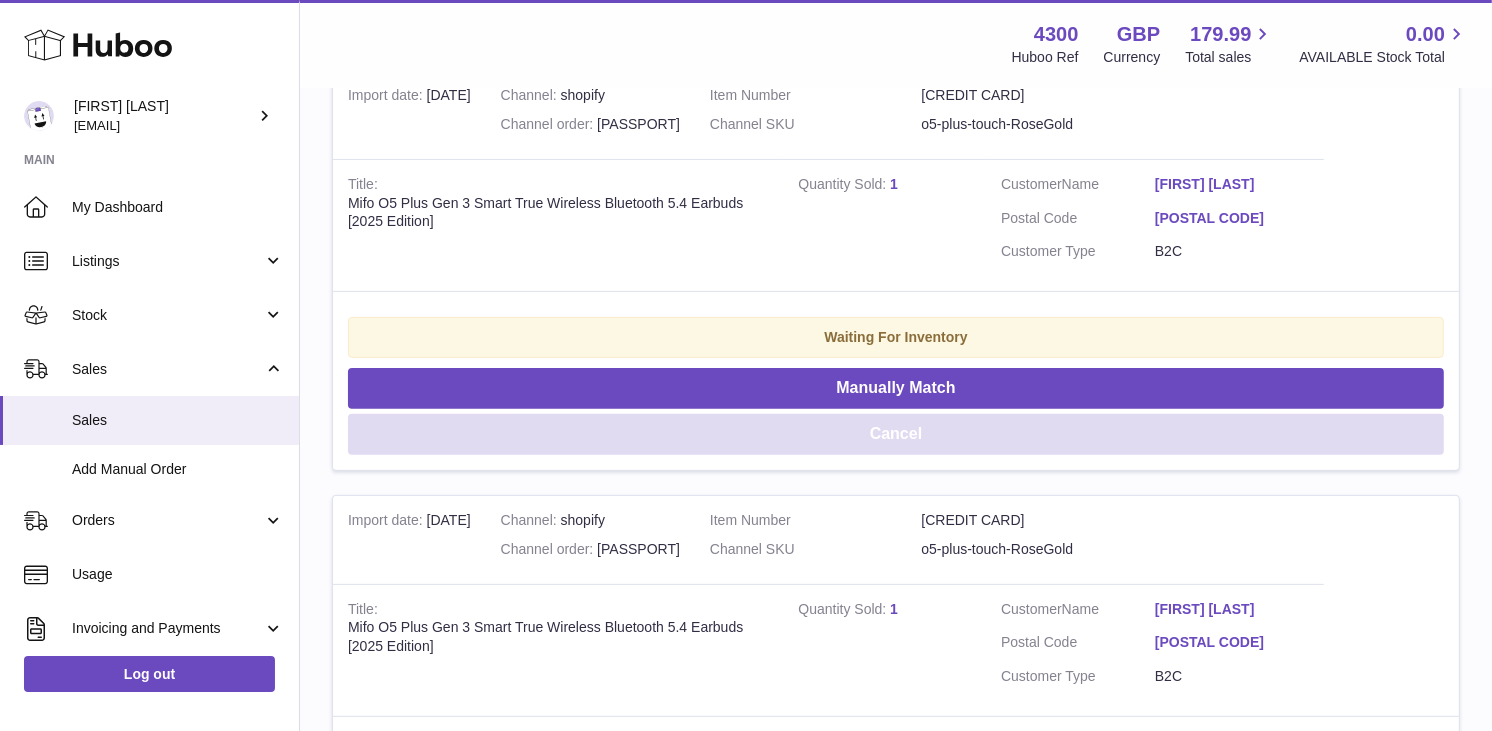 click on "Cancel" at bounding box center [896, 434] 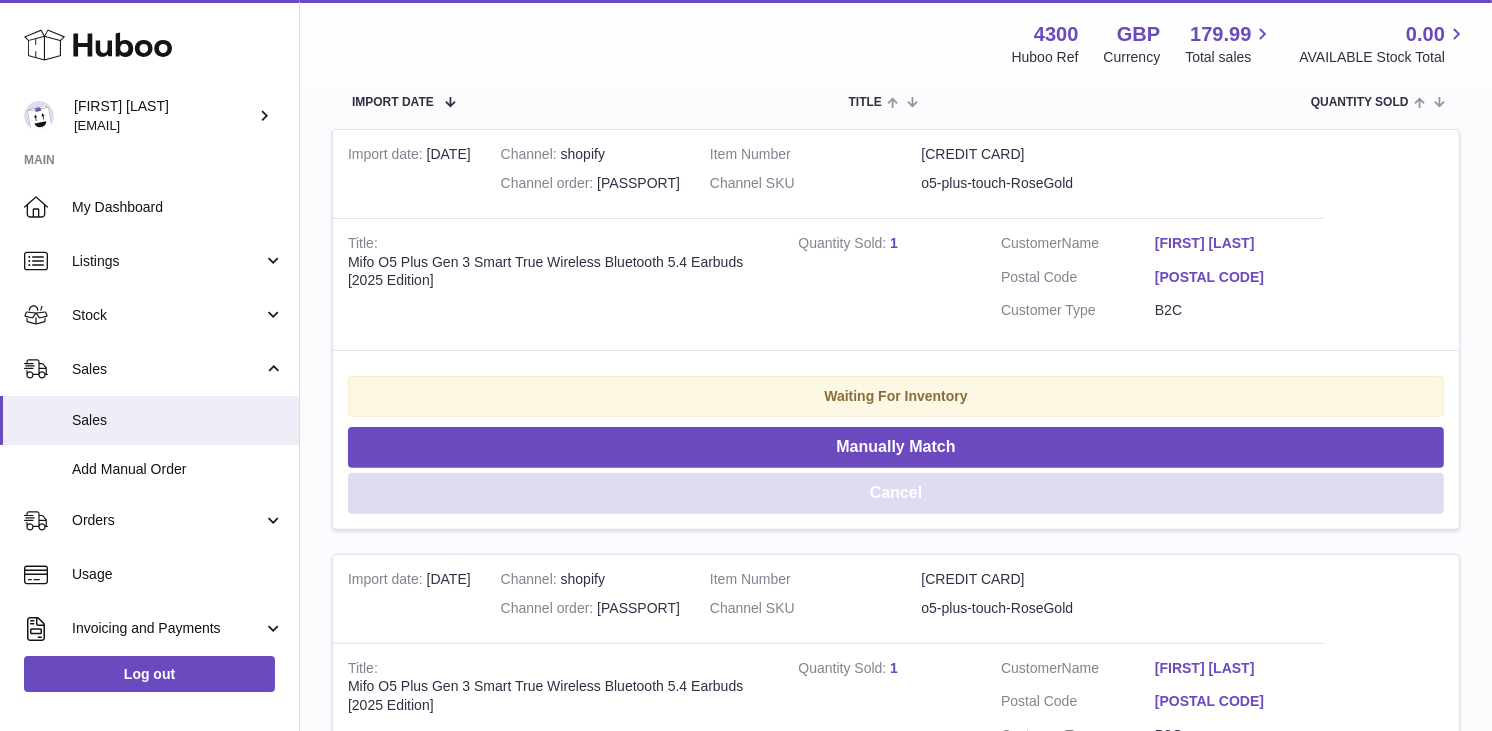 scroll, scrollTop: 555, scrollLeft: 0, axis: vertical 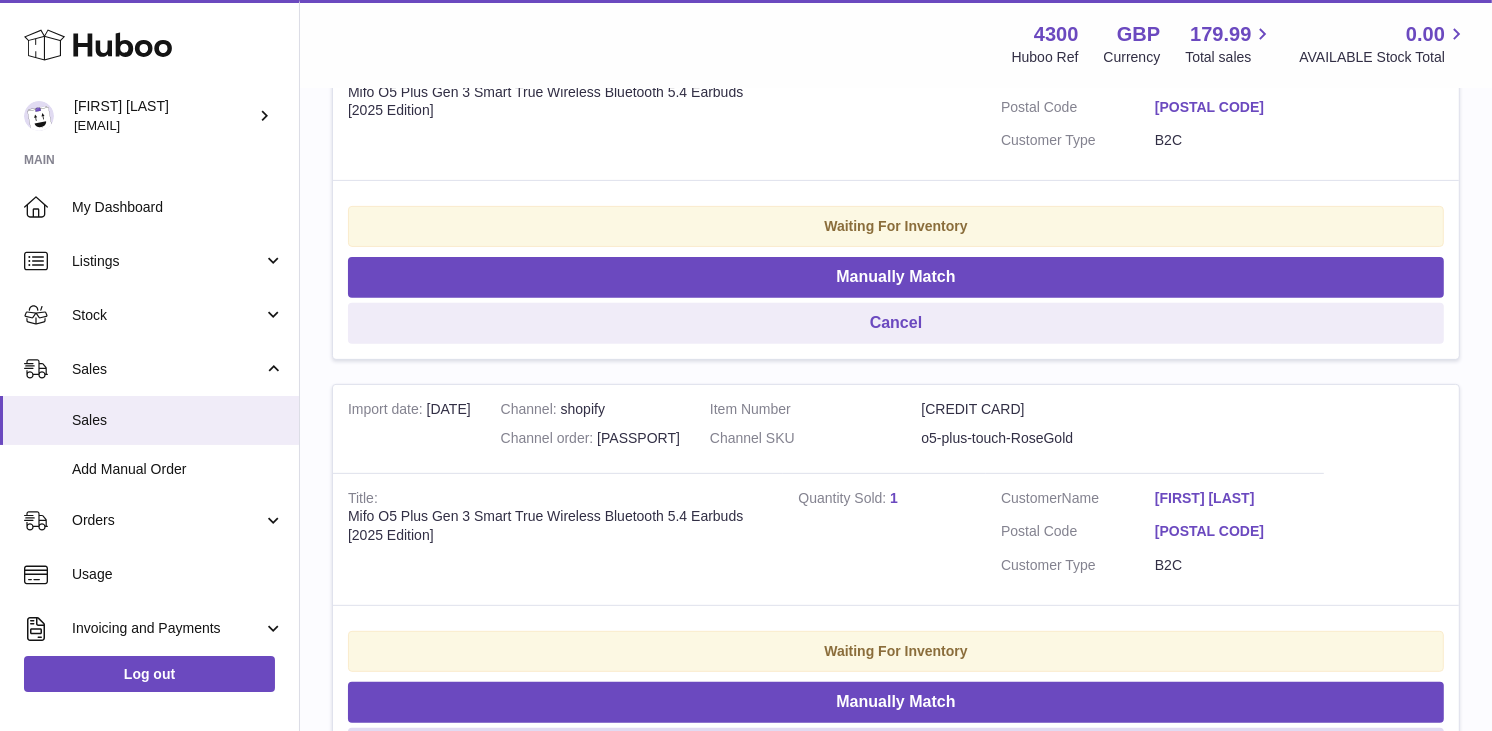 click on "Cancel" at bounding box center (896, 748) 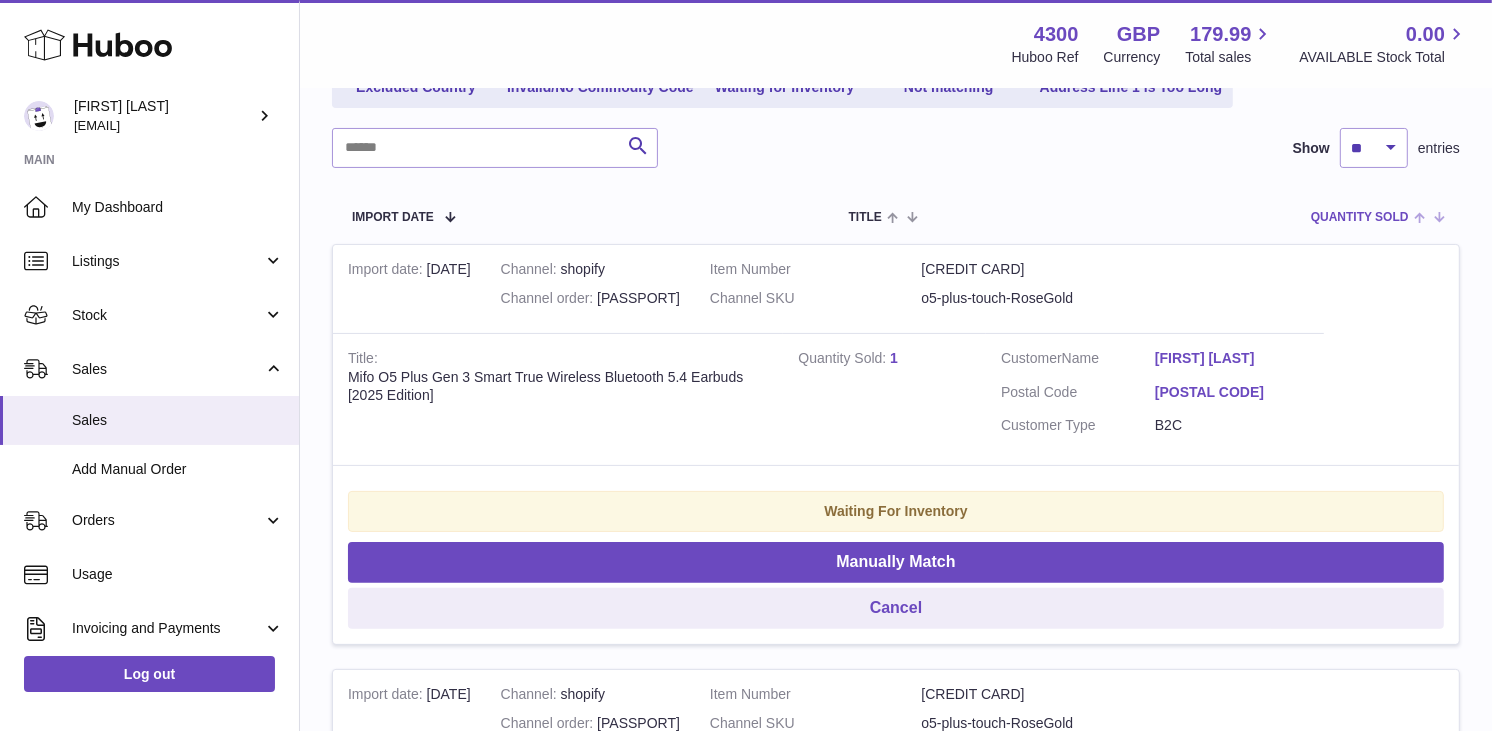 scroll, scrollTop: 333, scrollLeft: 0, axis: vertical 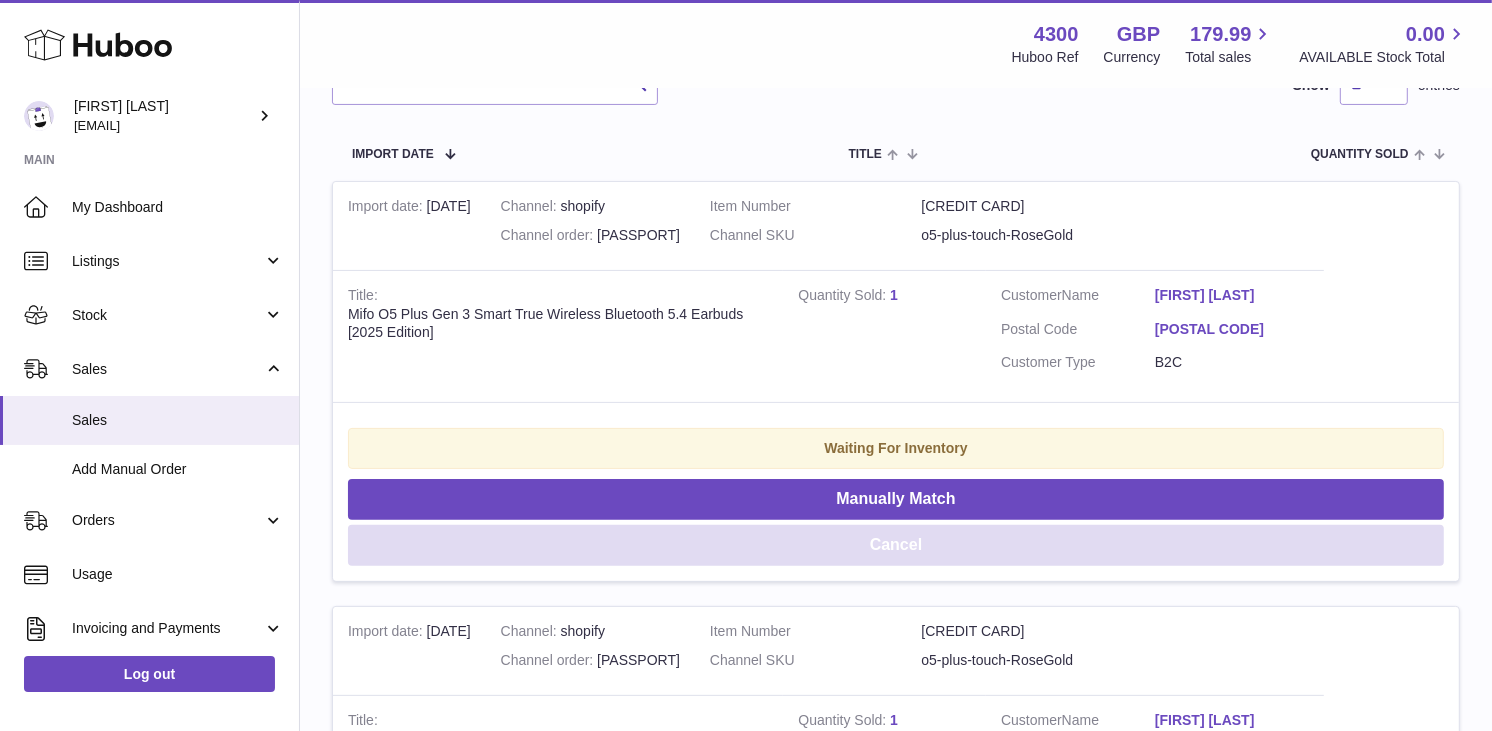 click on "Cancel" at bounding box center [896, 545] 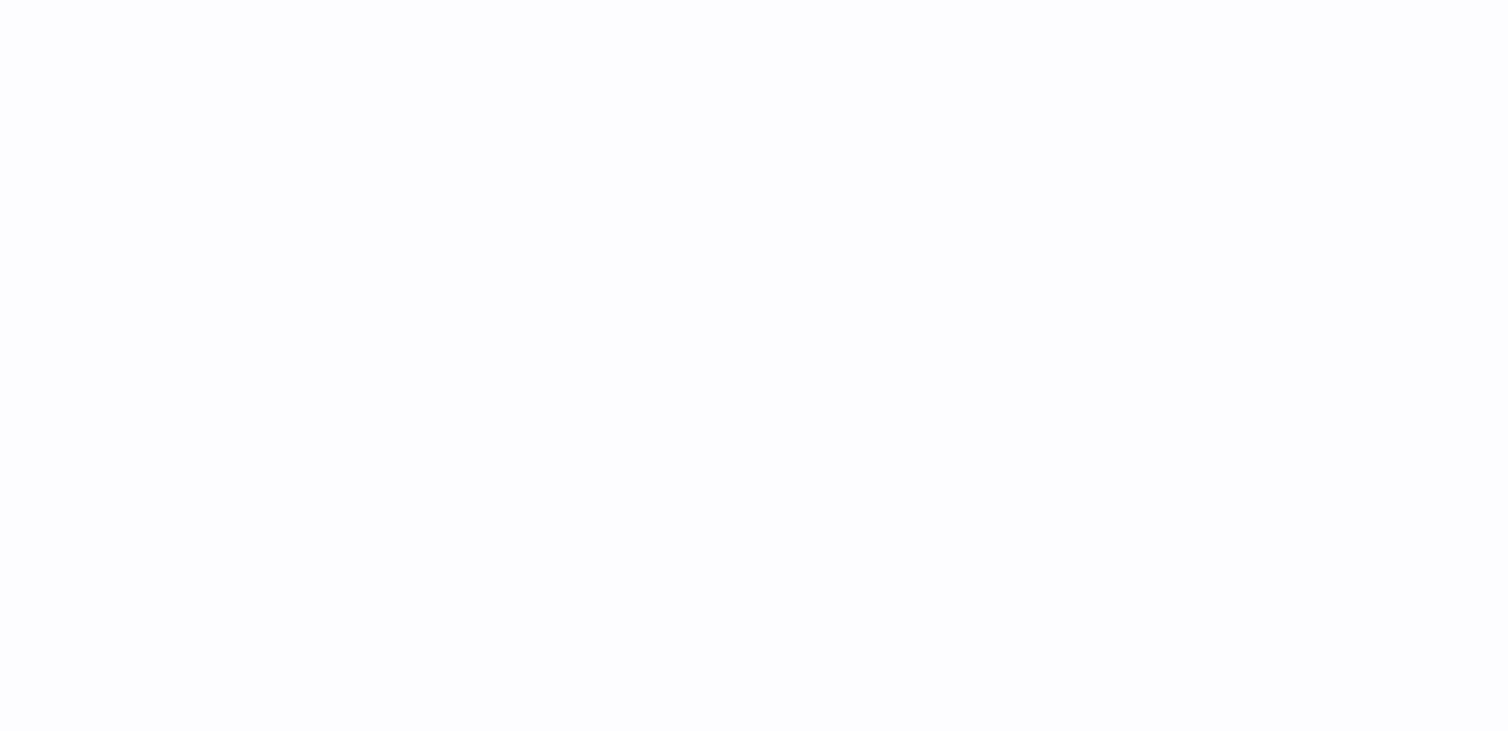 scroll, scrollTop: 0, scrollLeft: 0, axis: both 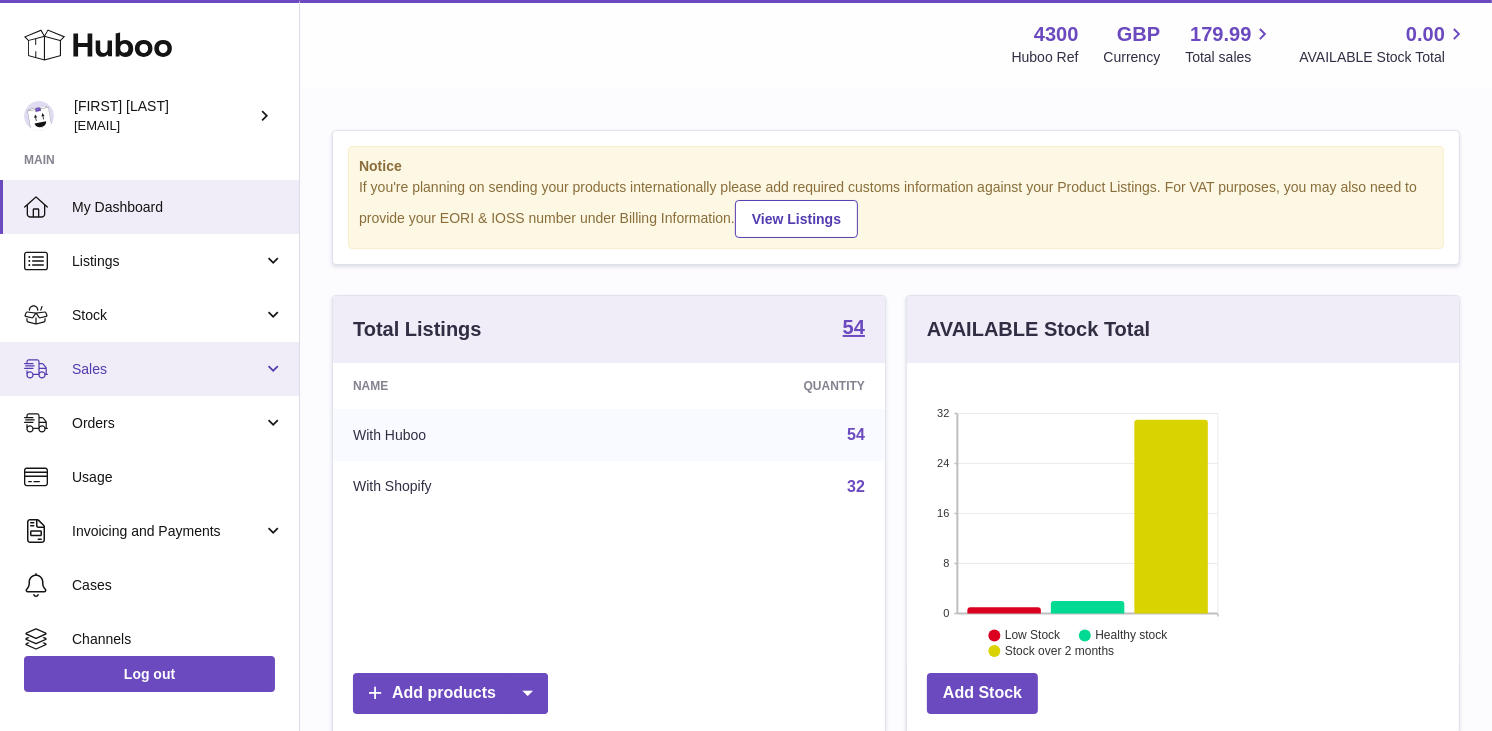 click on "Sales" at bounding box center (167, 369) 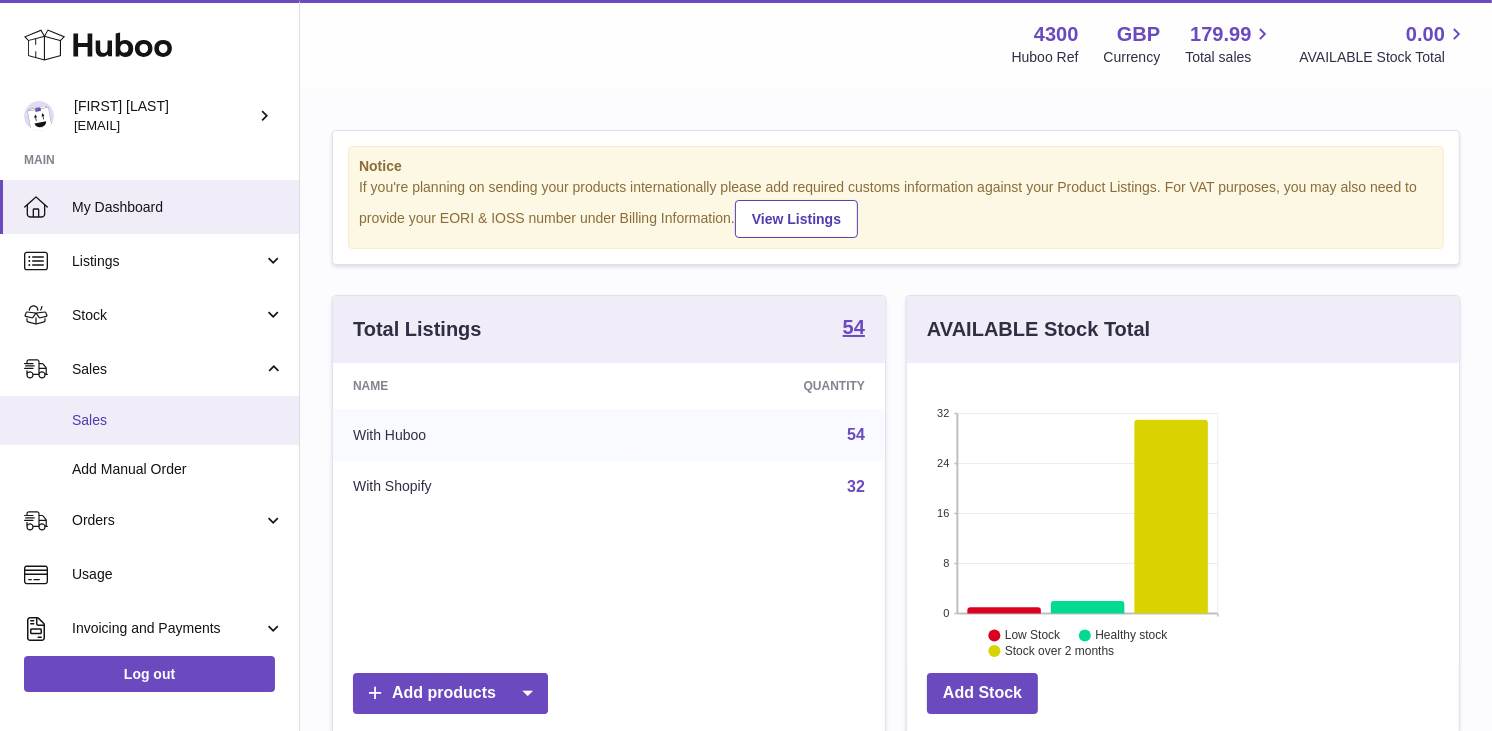 click on "Sales" at bounding box center (178, 420) 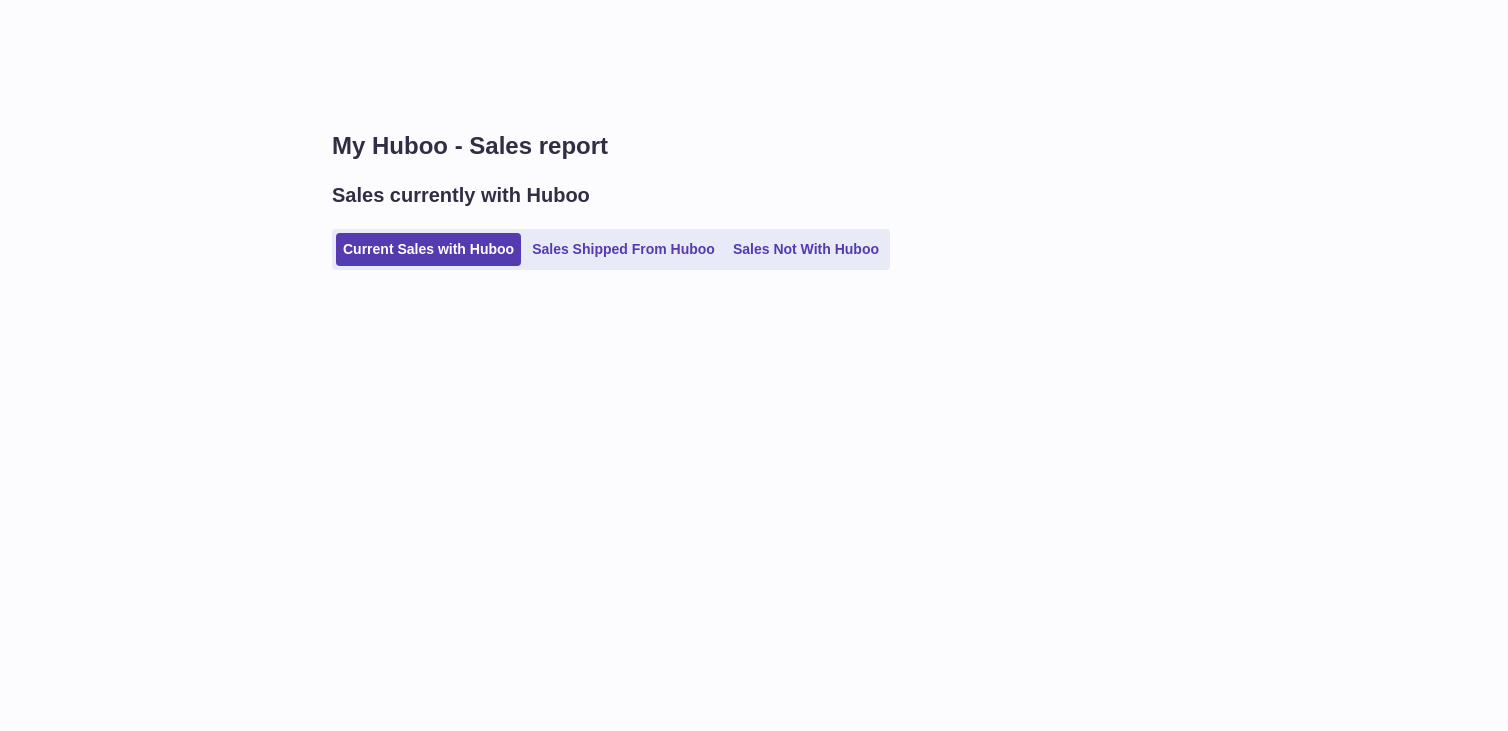 scroll, scrollTop: 0, scrollLeft: 0, axis: both 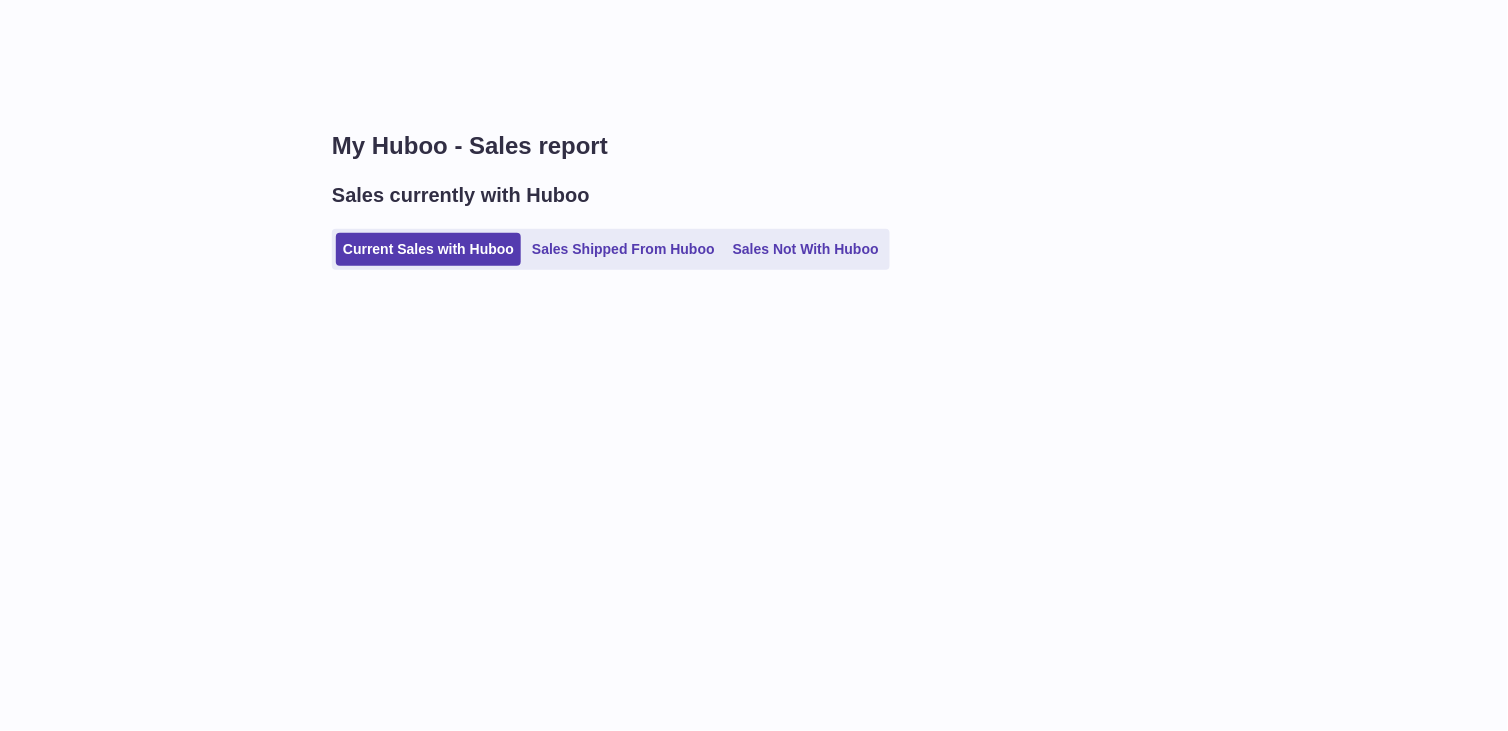 click on "My Huboo - Sales report
Sales currently with Huboo
Current Sales with Huboo
Sales Shipped From Huboo
Sales Not With Huboo" at bounding box center (904, 210) 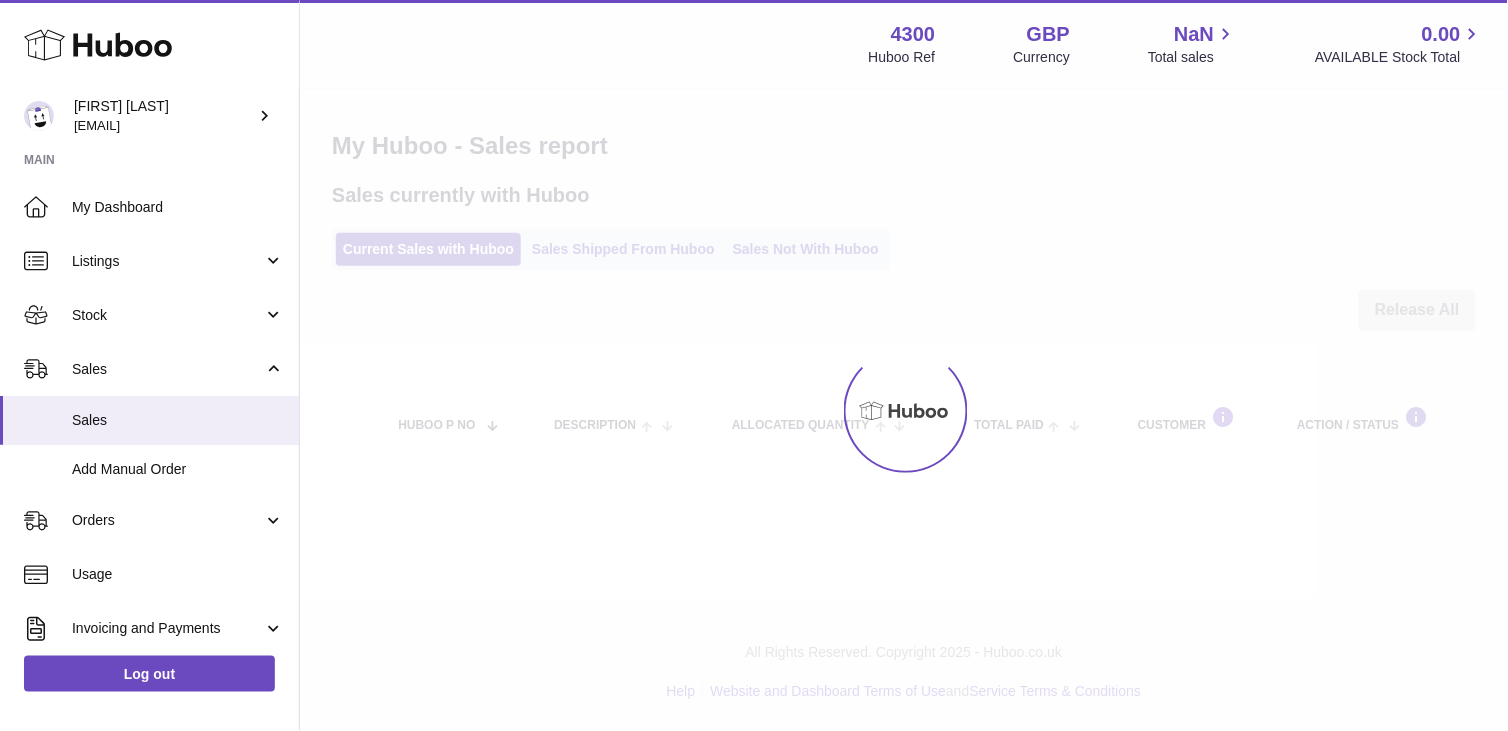 click at bounding box center (904, 410) 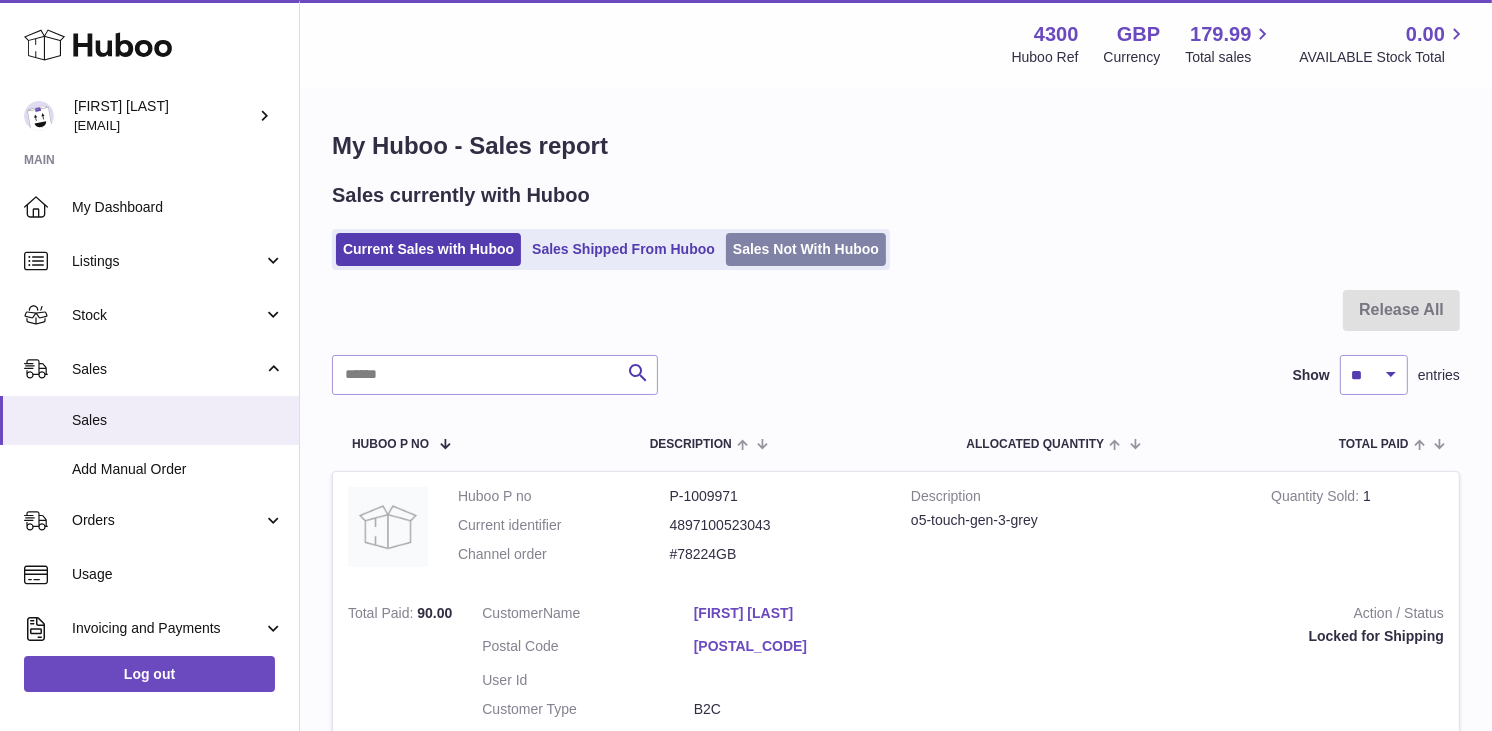 click on "Sales Not With Huboo" at bounding box center [806, 249] 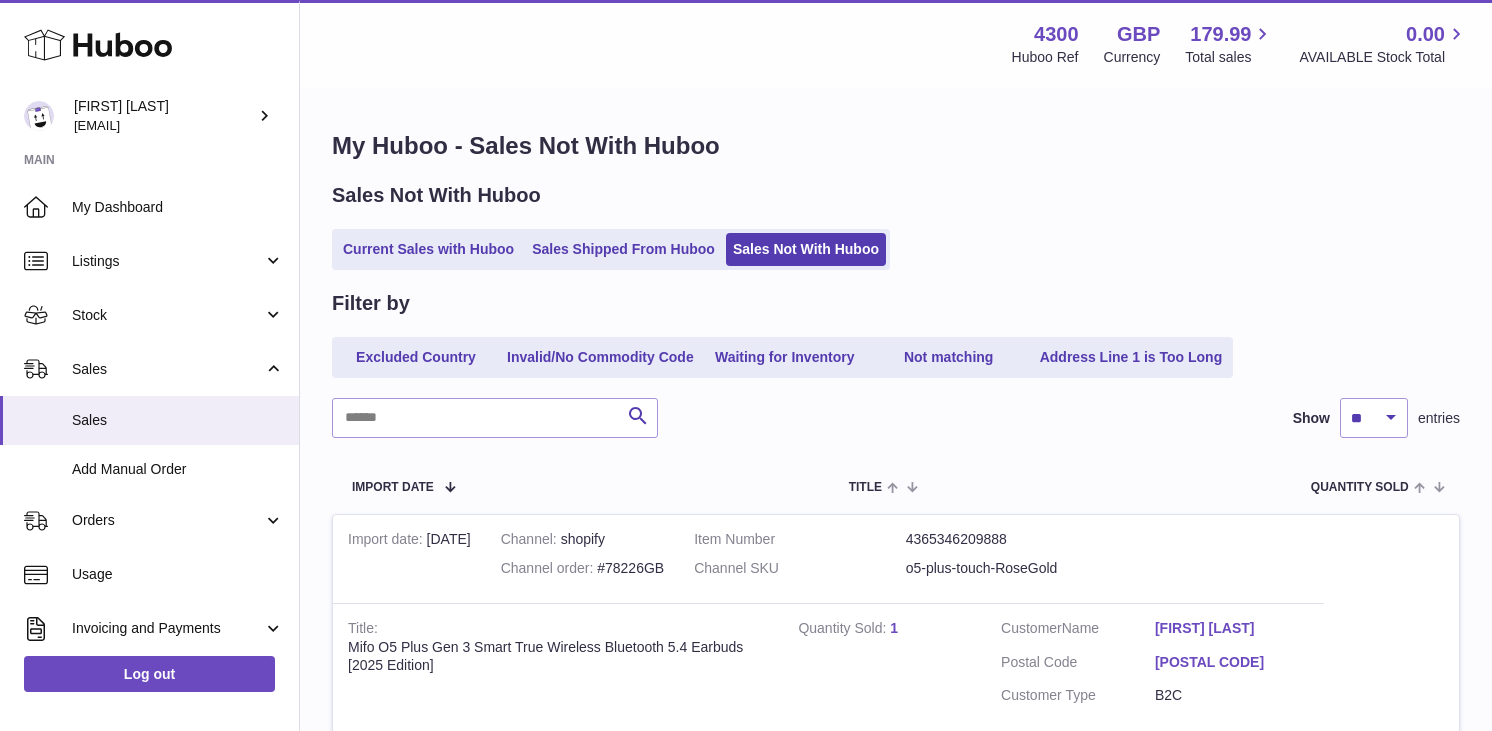 scroll, scrollTop: 0, scrollLeft: 0, axis: both 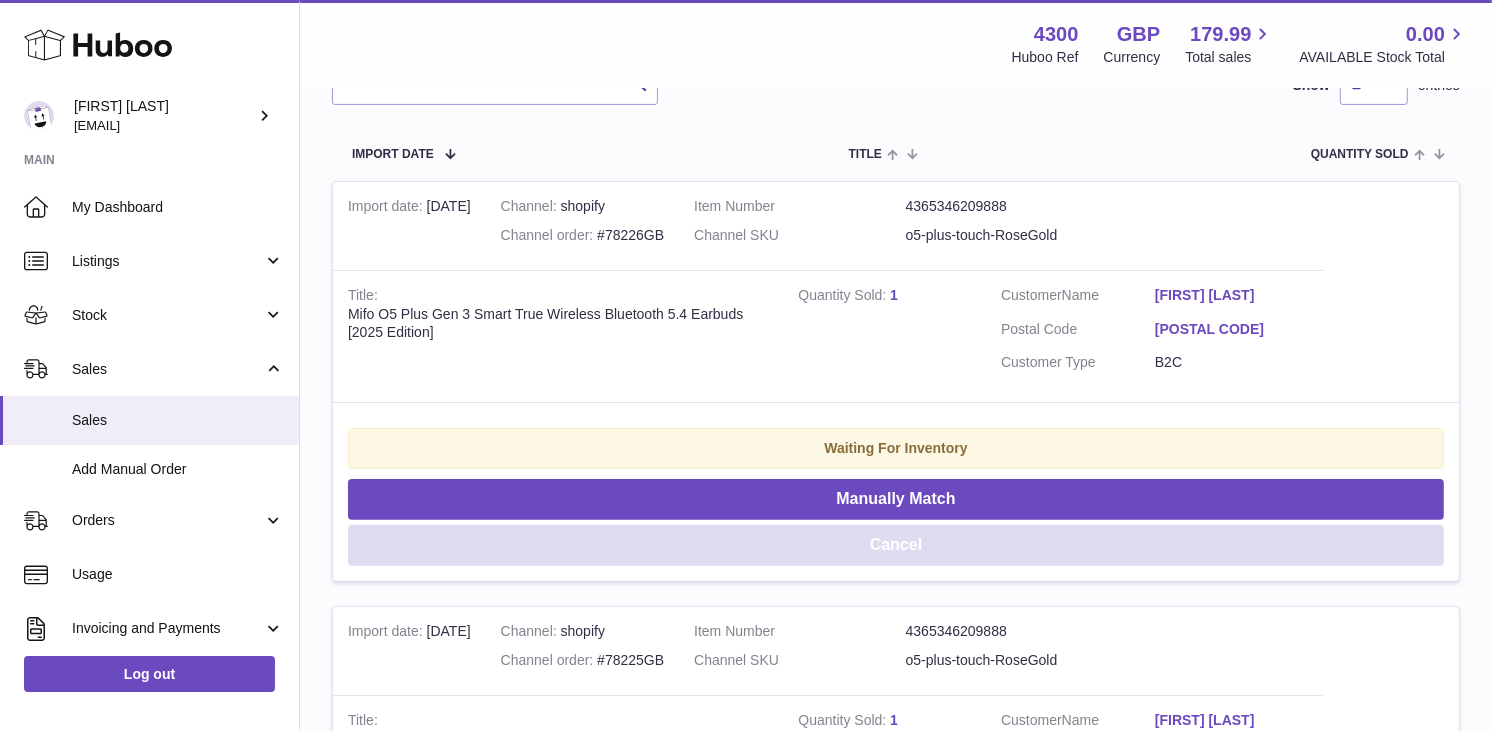 click on "Cancel" at bounding box center [896, 545] 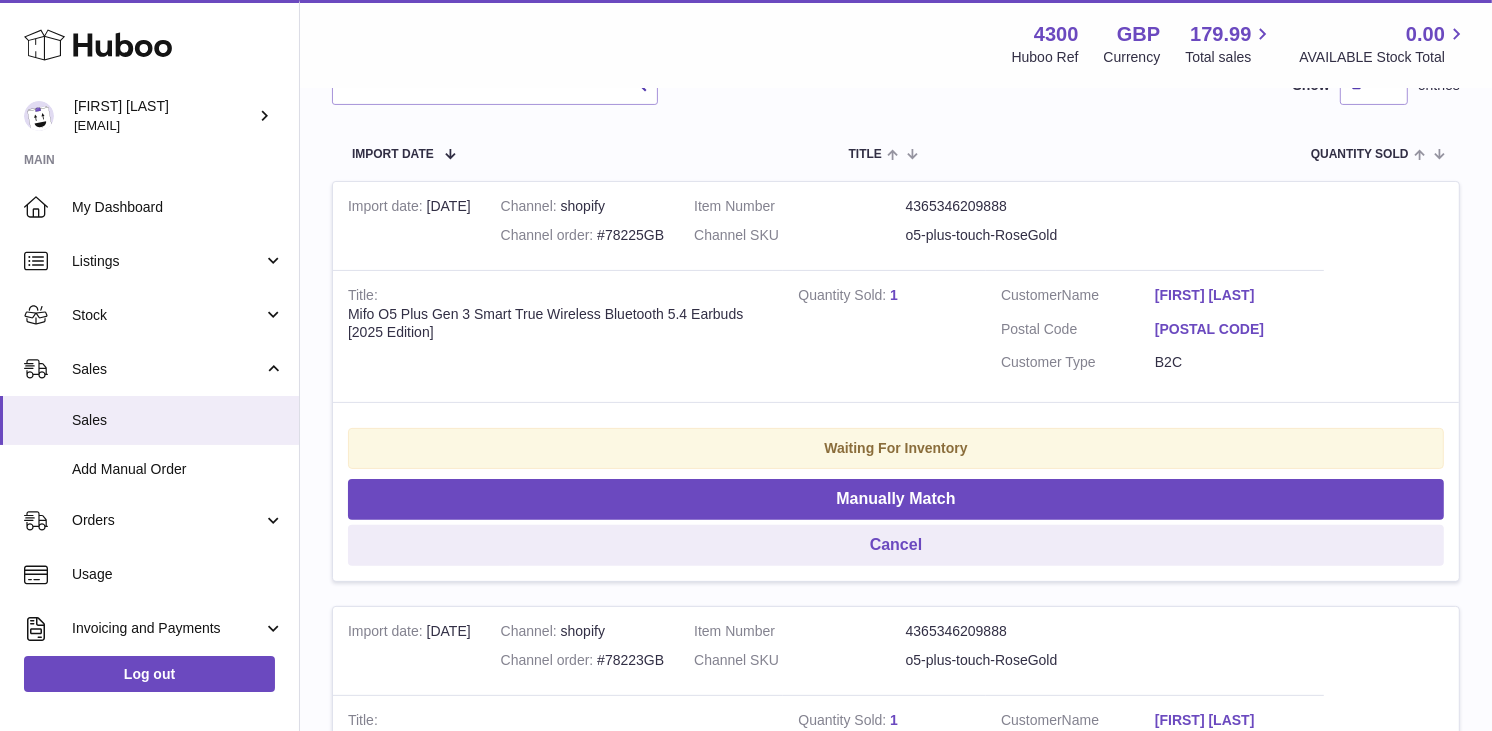 click on "Customer  Name   [FIRST] [LAST]   Postal Code   [POSTAL CODE]   Customer Type   B2C" at bounding box center (1155, 336) 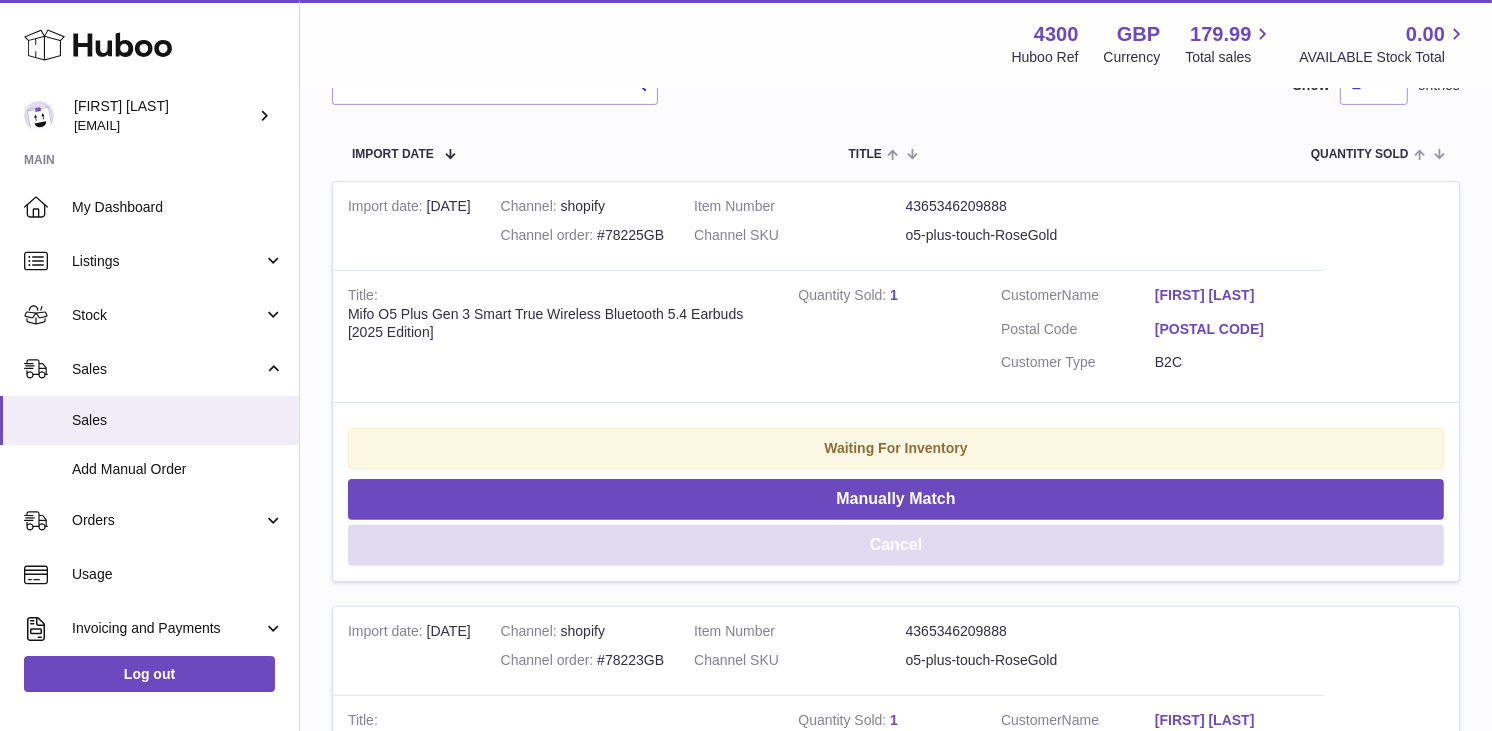 click on "Cancel" at bounding box center (896, 545) 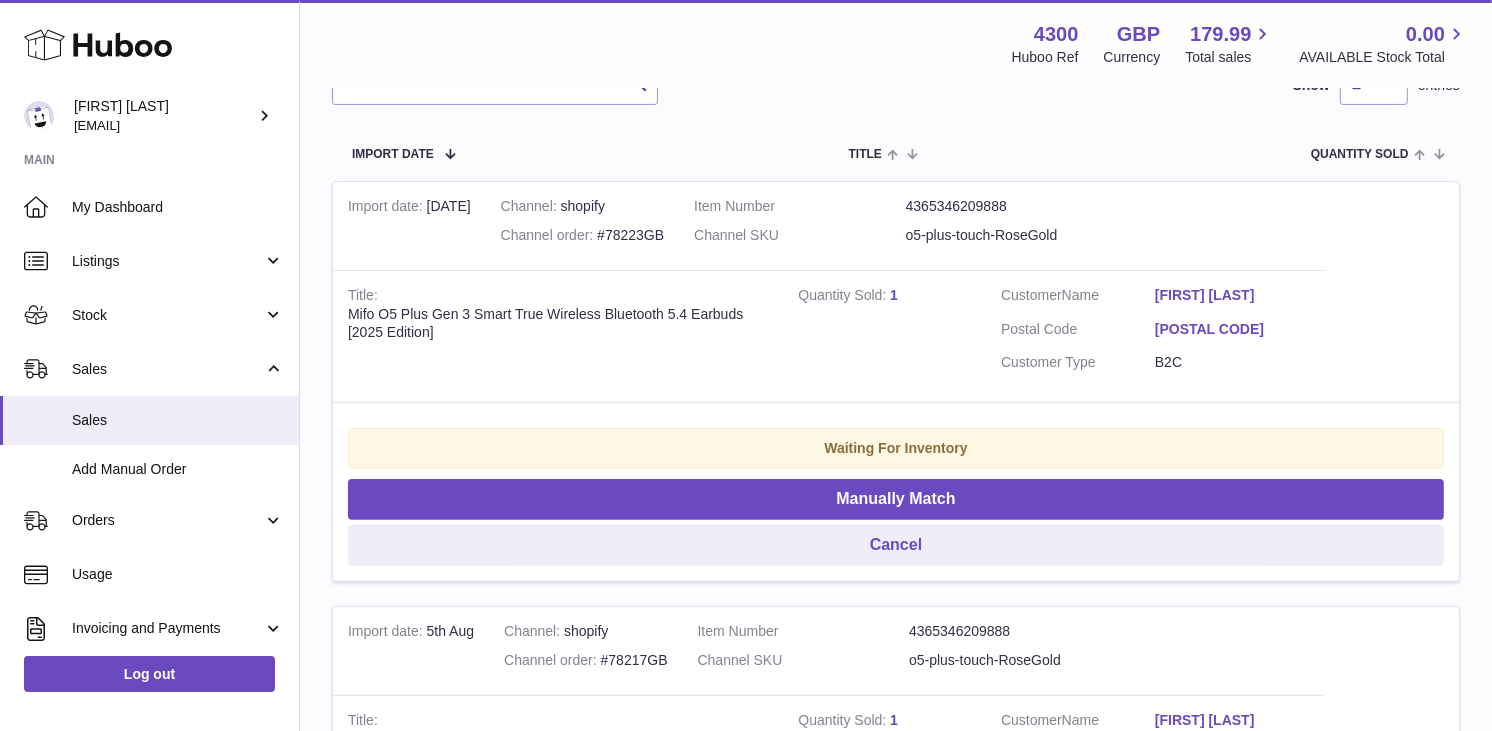 click on "Waiting For Inventory
Manually Match
Cancel" at bounding box center (896, 491) 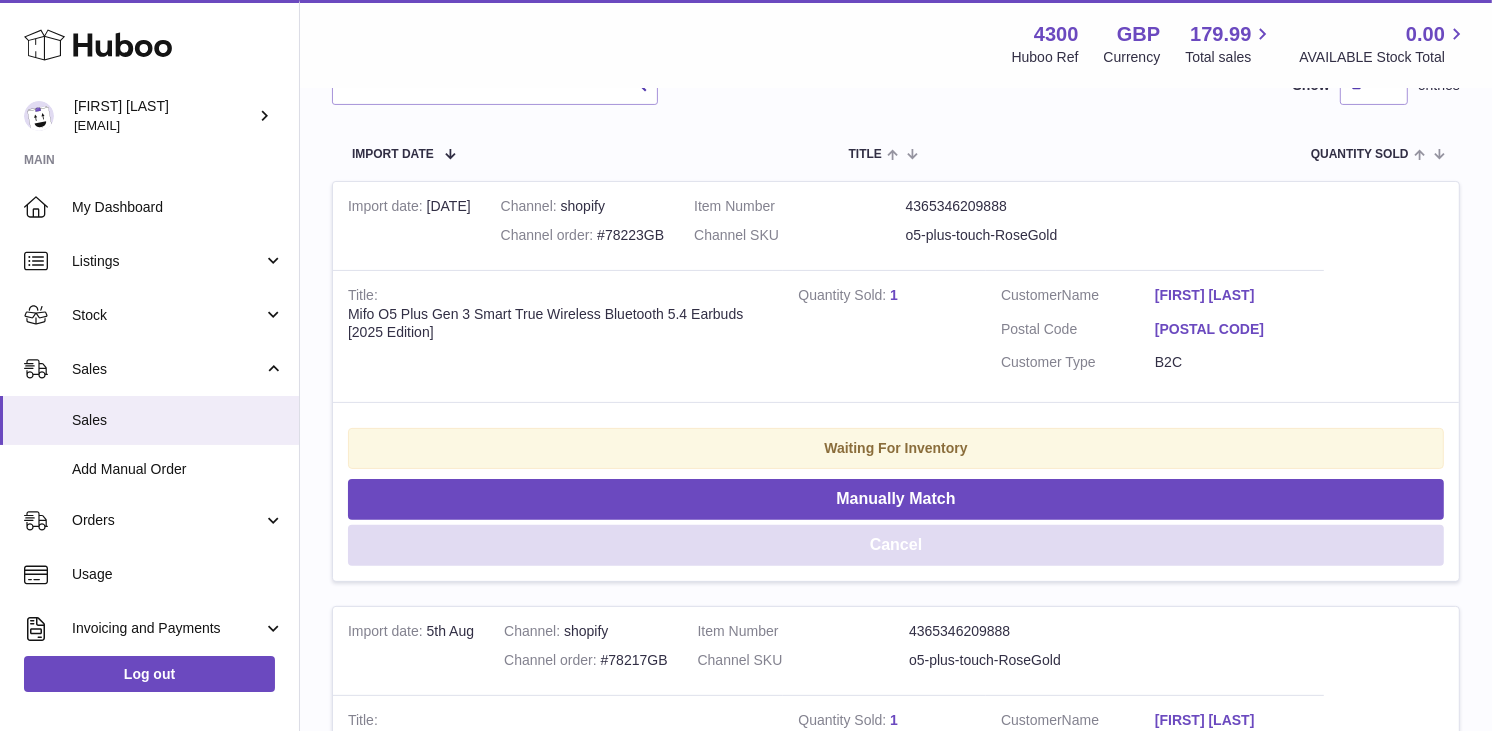 click on "Cancel" at bounding box center (896, 545) 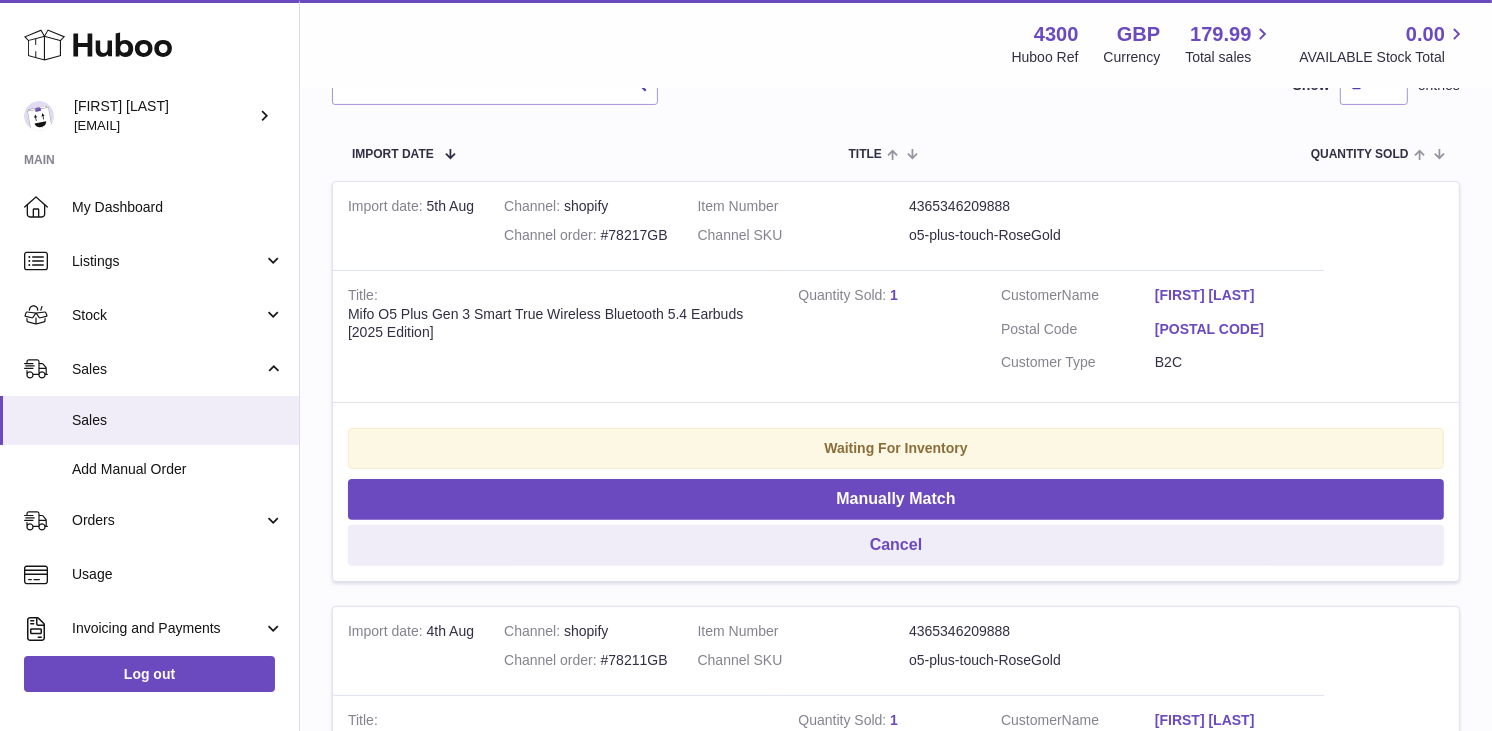 click on "Customer  Name   [FIRST] [LAST]   Postal Code   [POSTAL CODE]   Customer Type   B2C" at bounding box center (1155, 334) 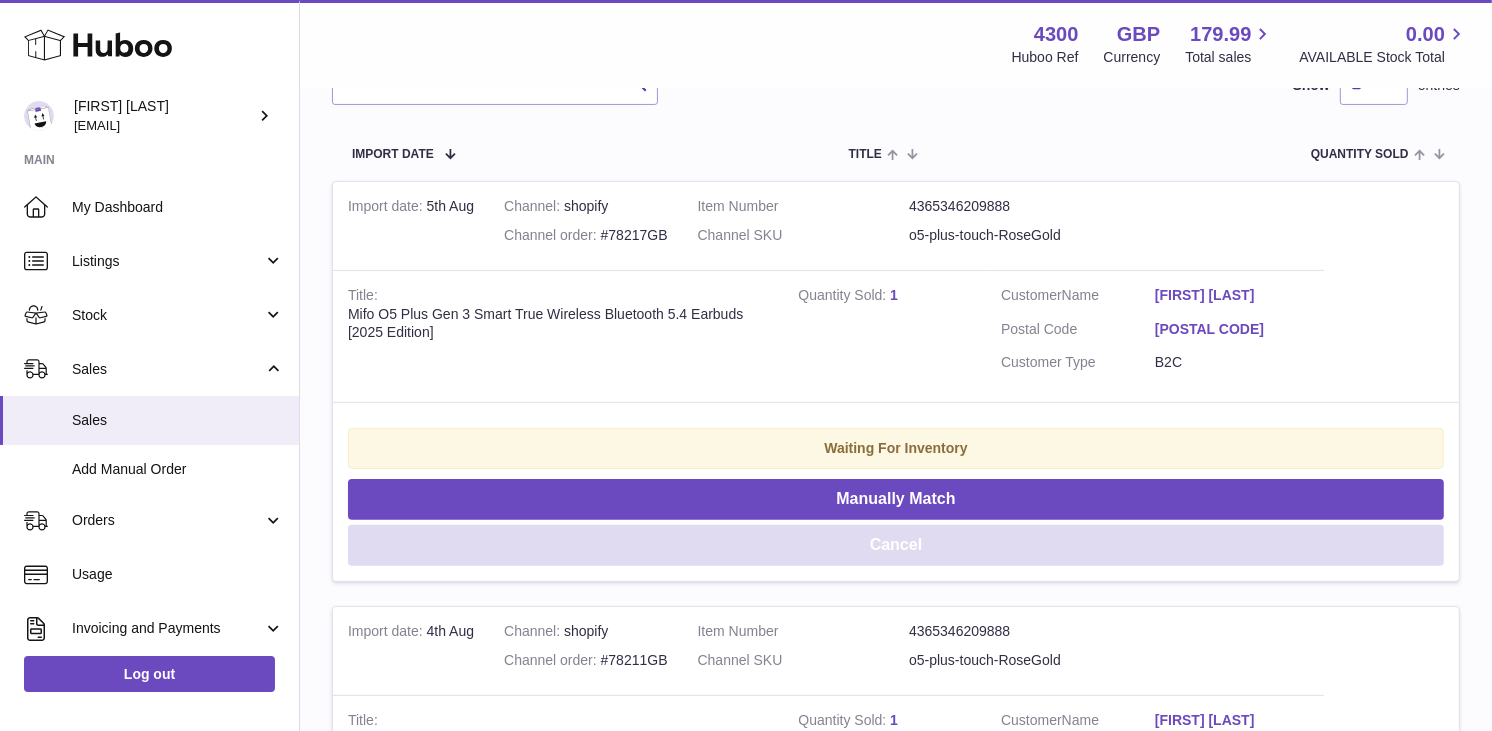 click on "Cancel" at bounding box center [896, 545] 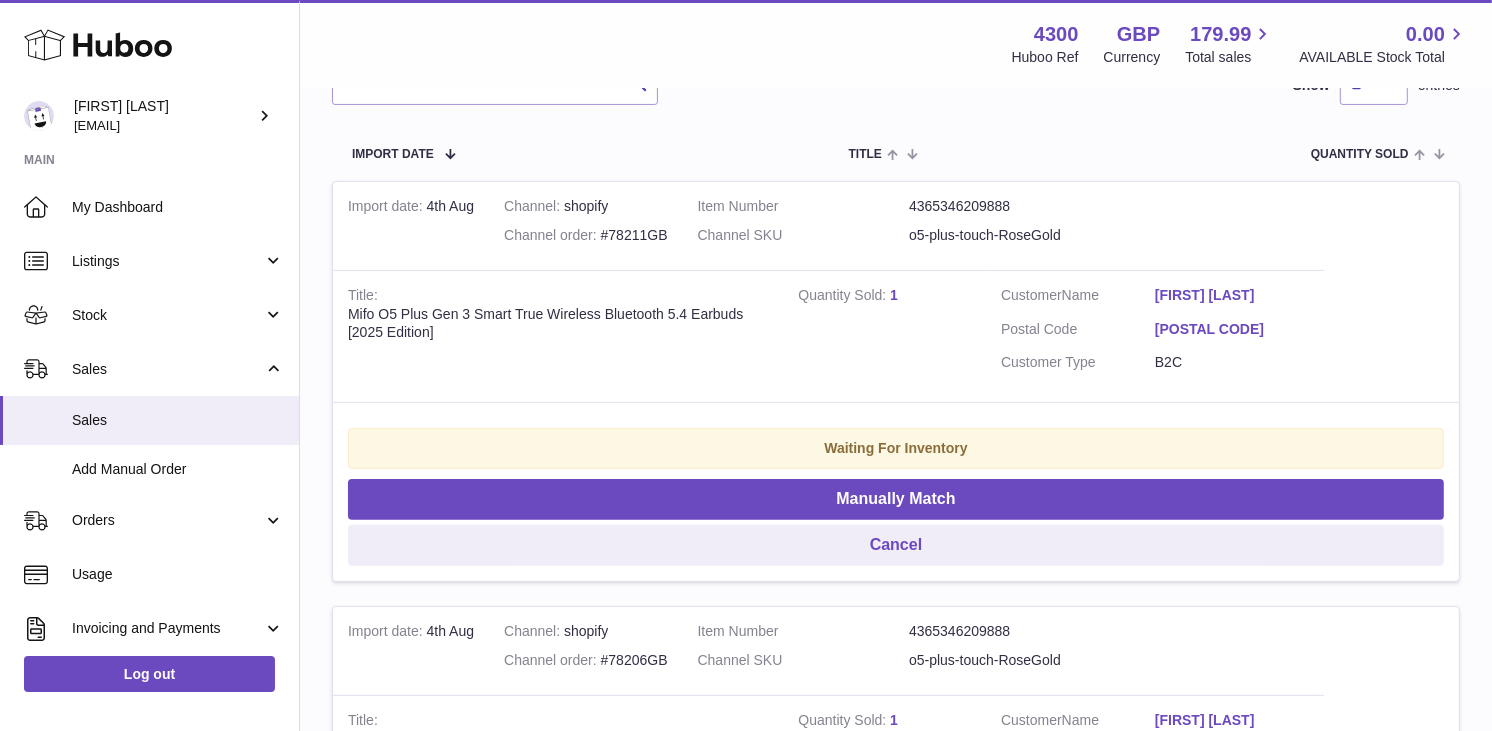 click on "Waiting For Inventory
Manually Match
Cancel" at bounding box center (896, 491) 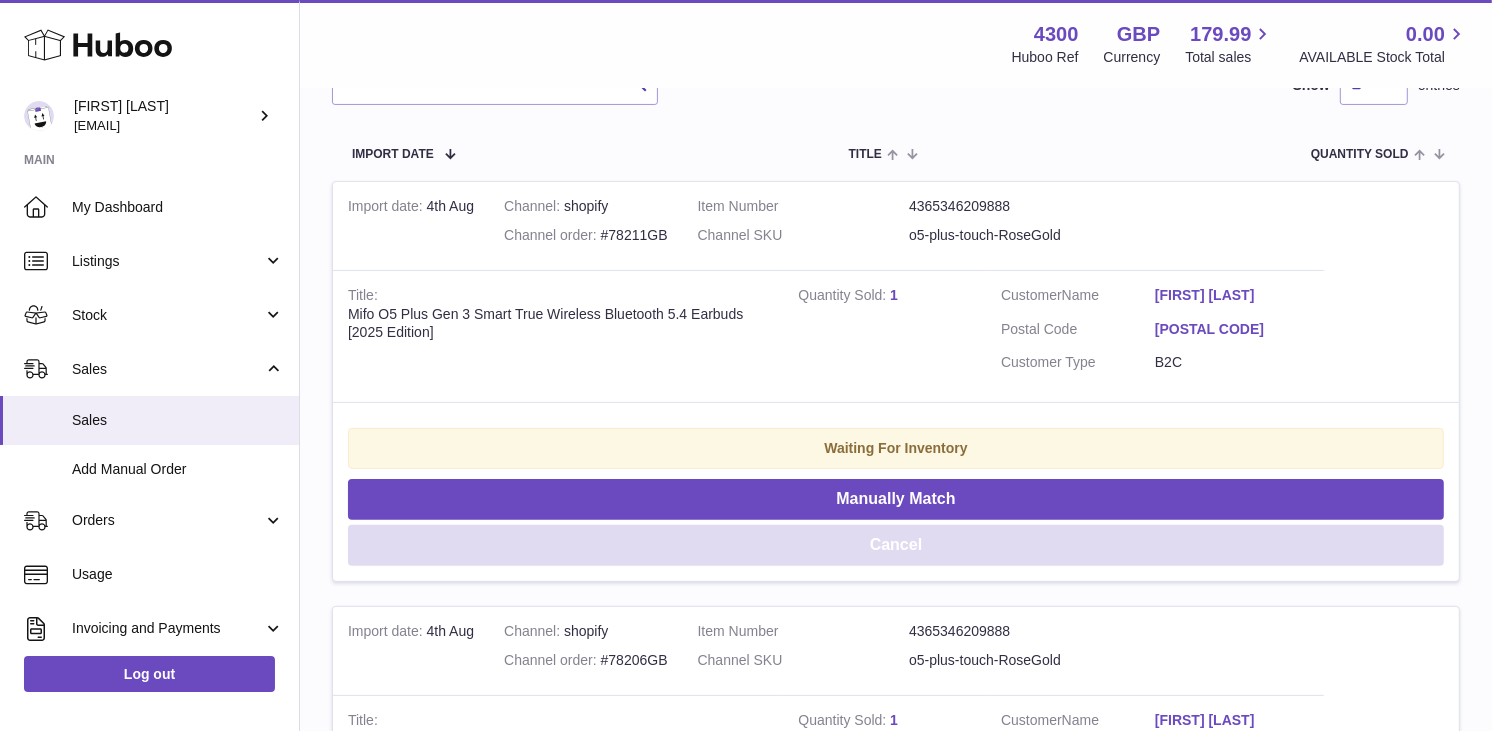 click on "Cancel" at bounding box center [896, 545] 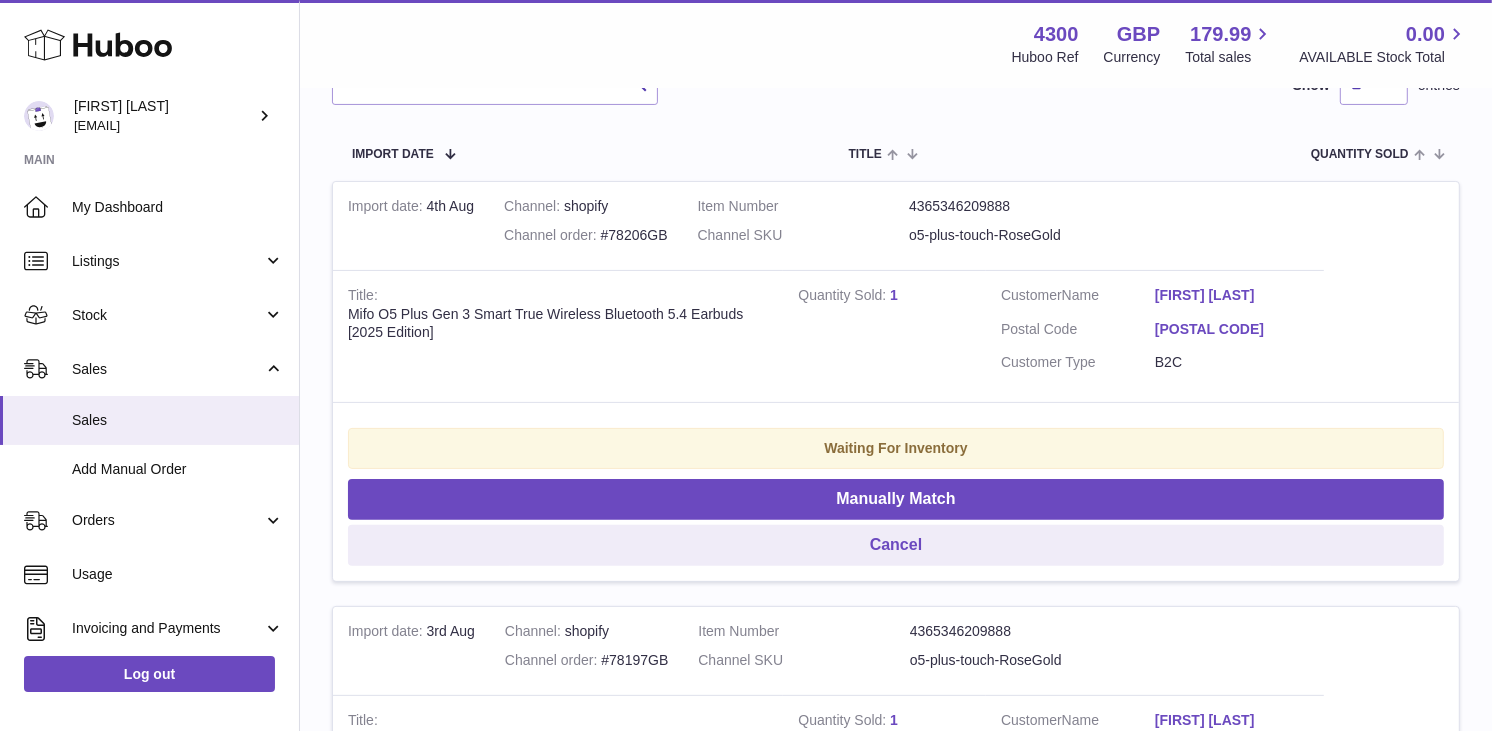 click on "Customer  Name   [FIRST] [LAST]   Postal Code   [POSTAL CODE]   Customer Type   B2C" at bounding box center (1155, 334) 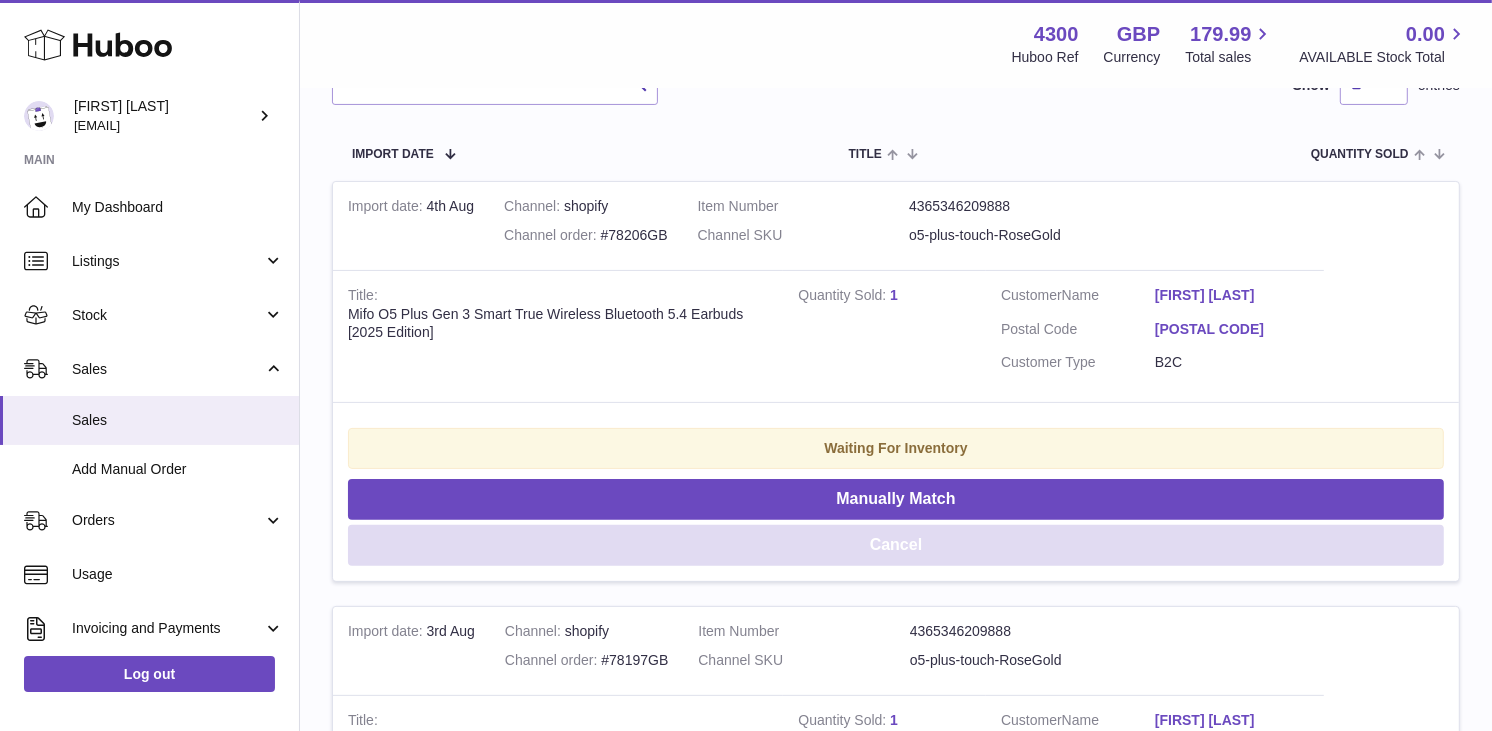 click on "Cancel" at bounding box center [896, 545] 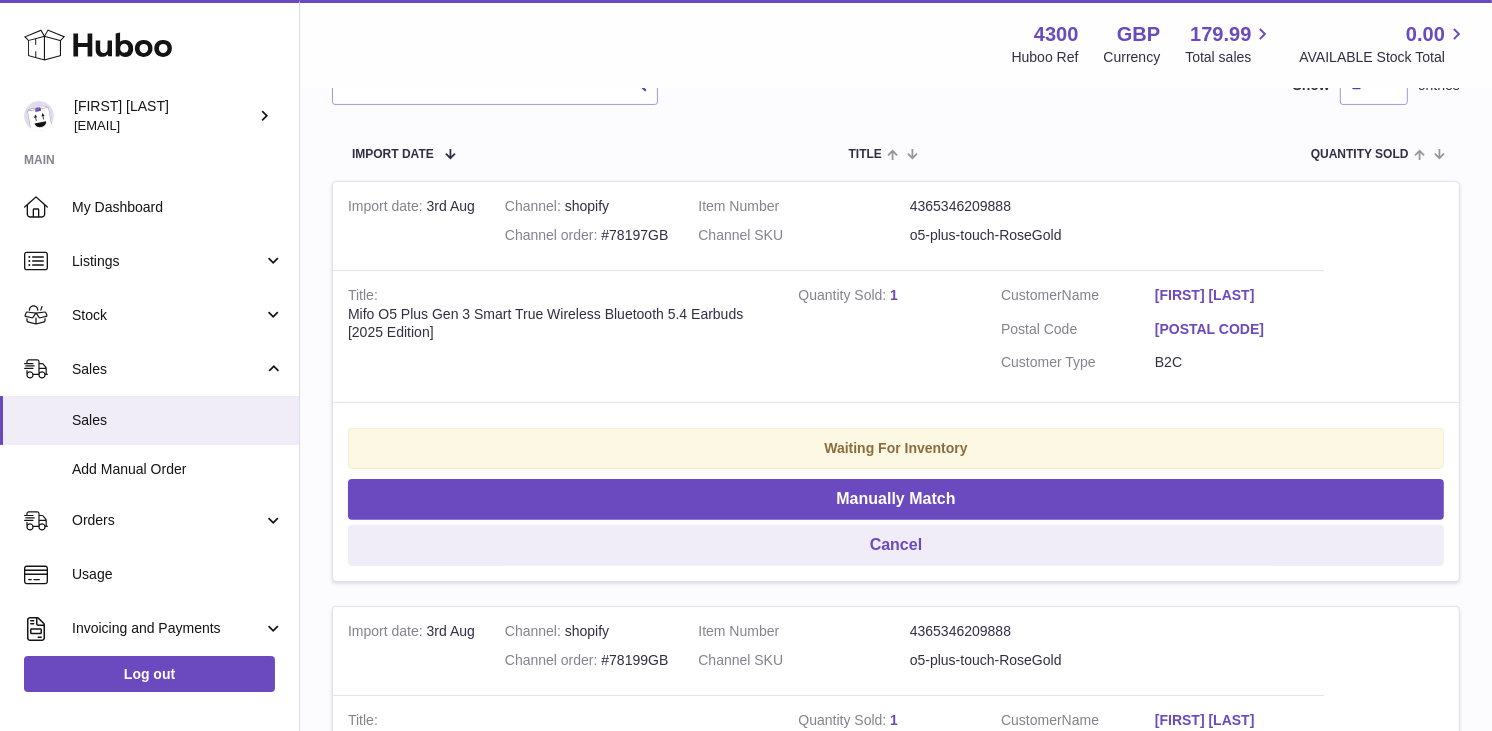 click on "Customer  Name   [FIRST] [LAST]   Postal Code   [POSTAL CODE]   Customer Type   B2C" at bounding box center (1155, 336) 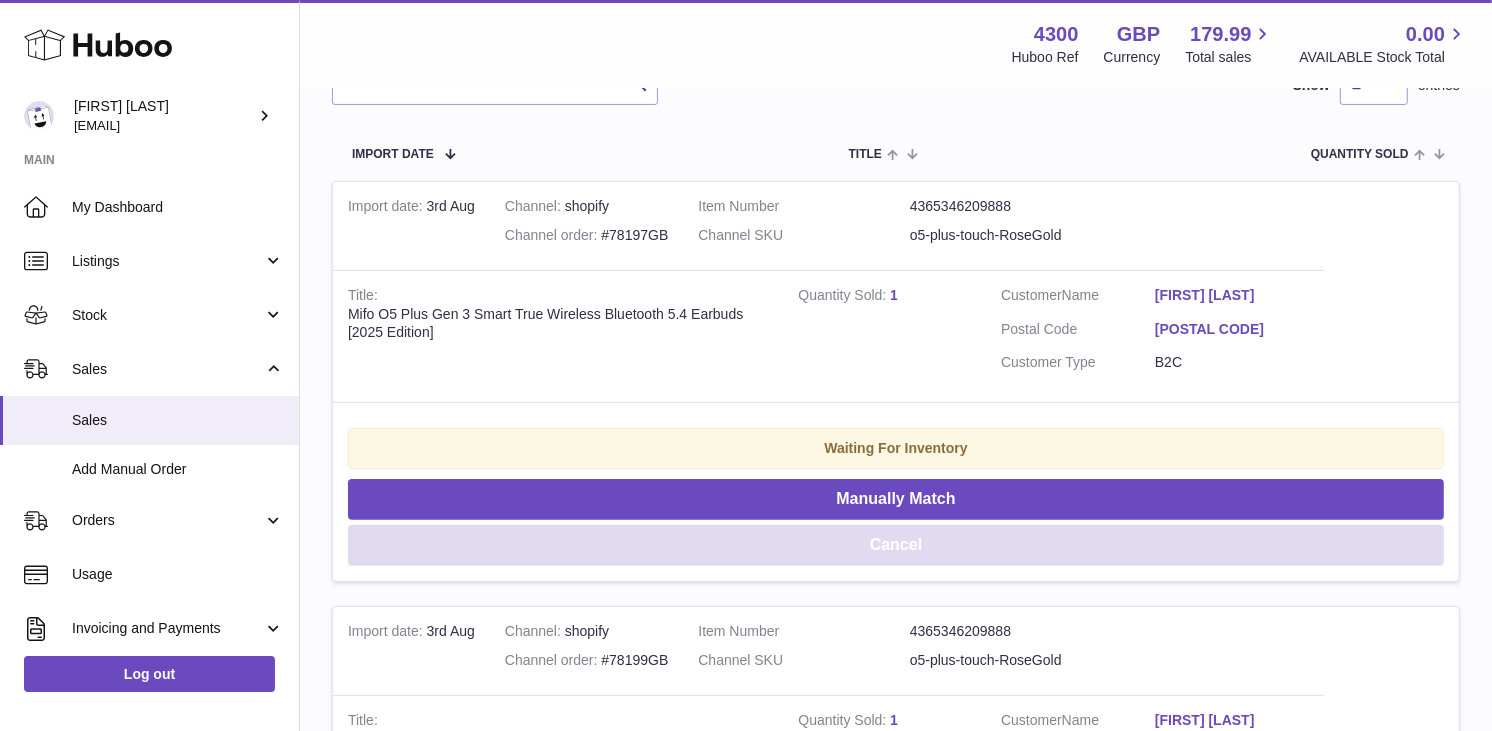 click on "Cancel" at bounding box center [896, 545] 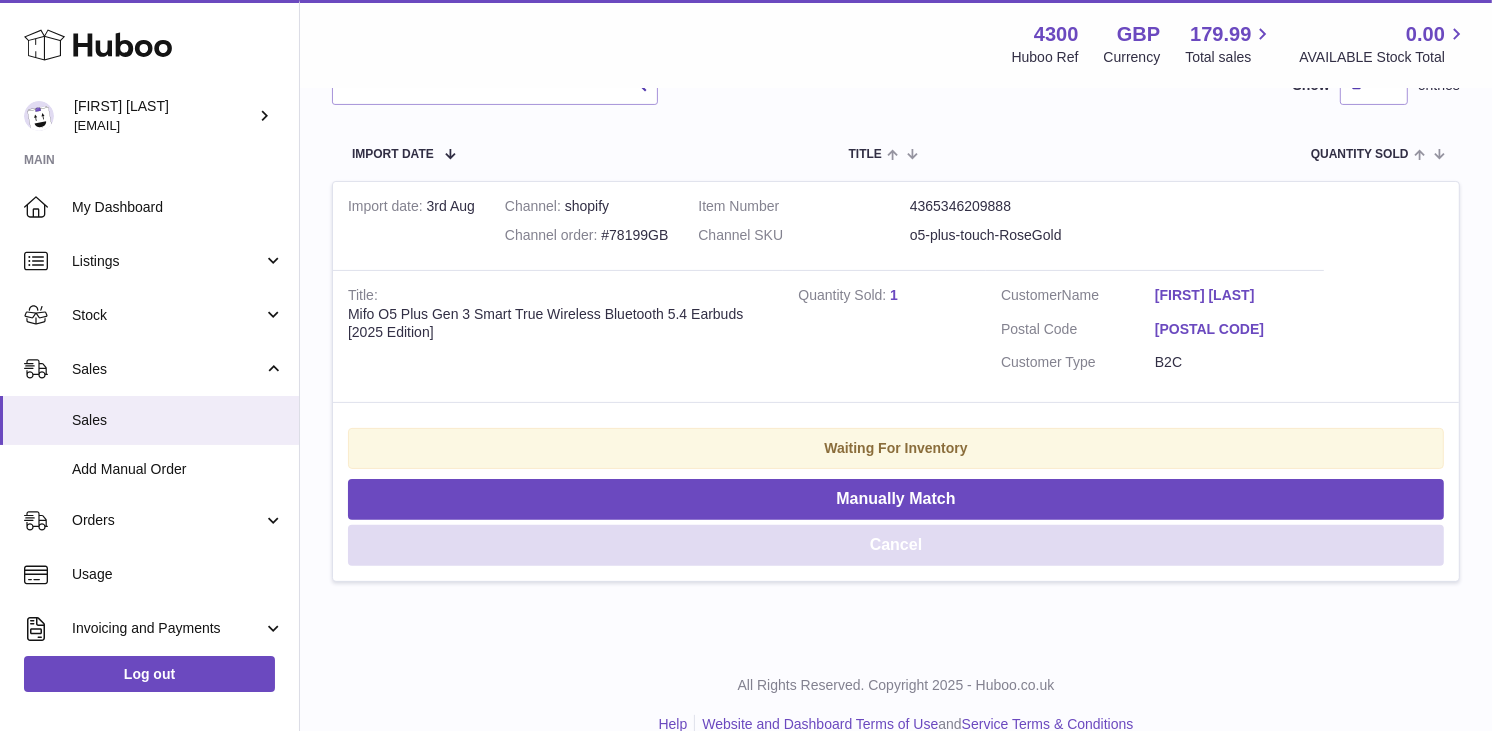 scroll, scrollTop: 198, scrollLeft: 0, axis: vertical 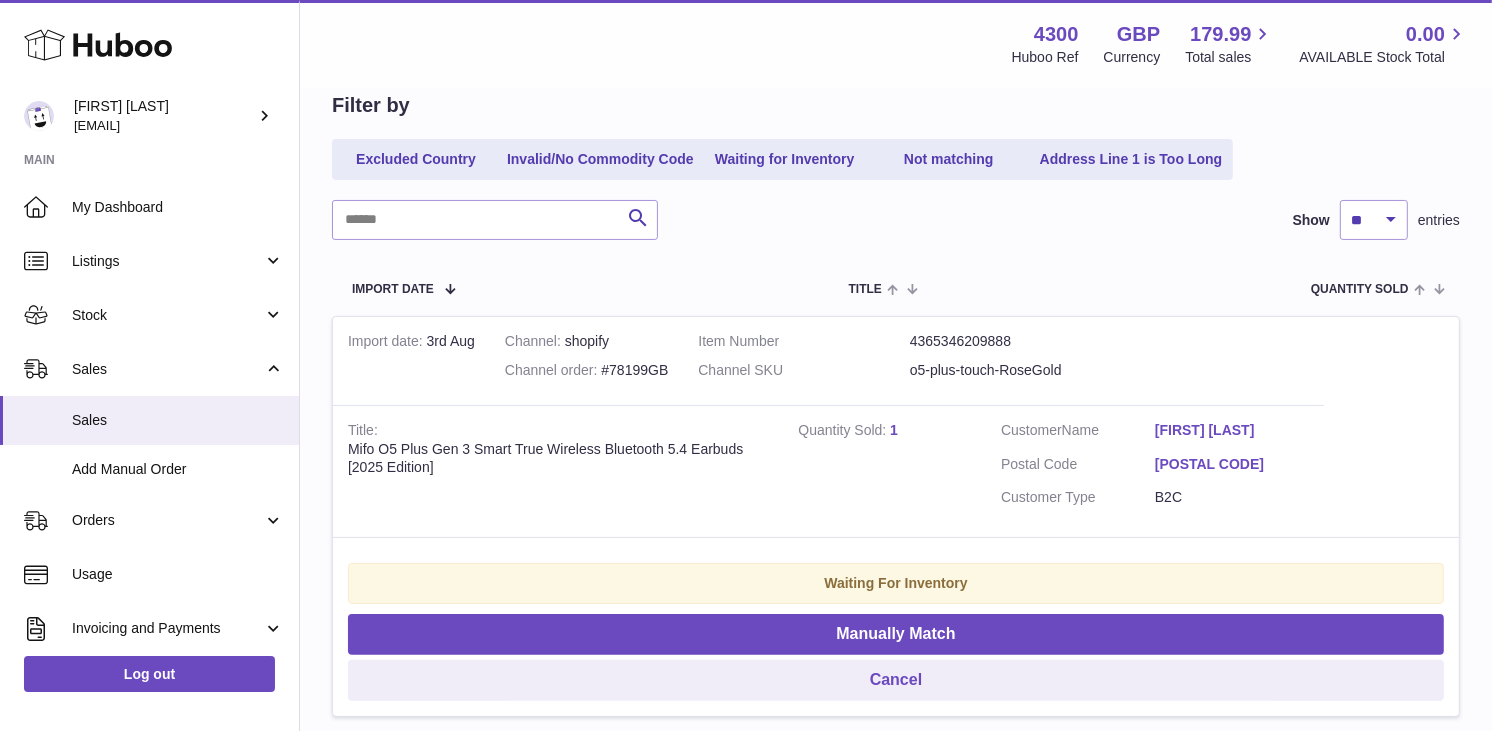 click on "Customer  Name   [FIRST] [LAST]   Postal Code   [POSTAL CODE]   Customer Type   B2C" at bounding box center [1155, 471] 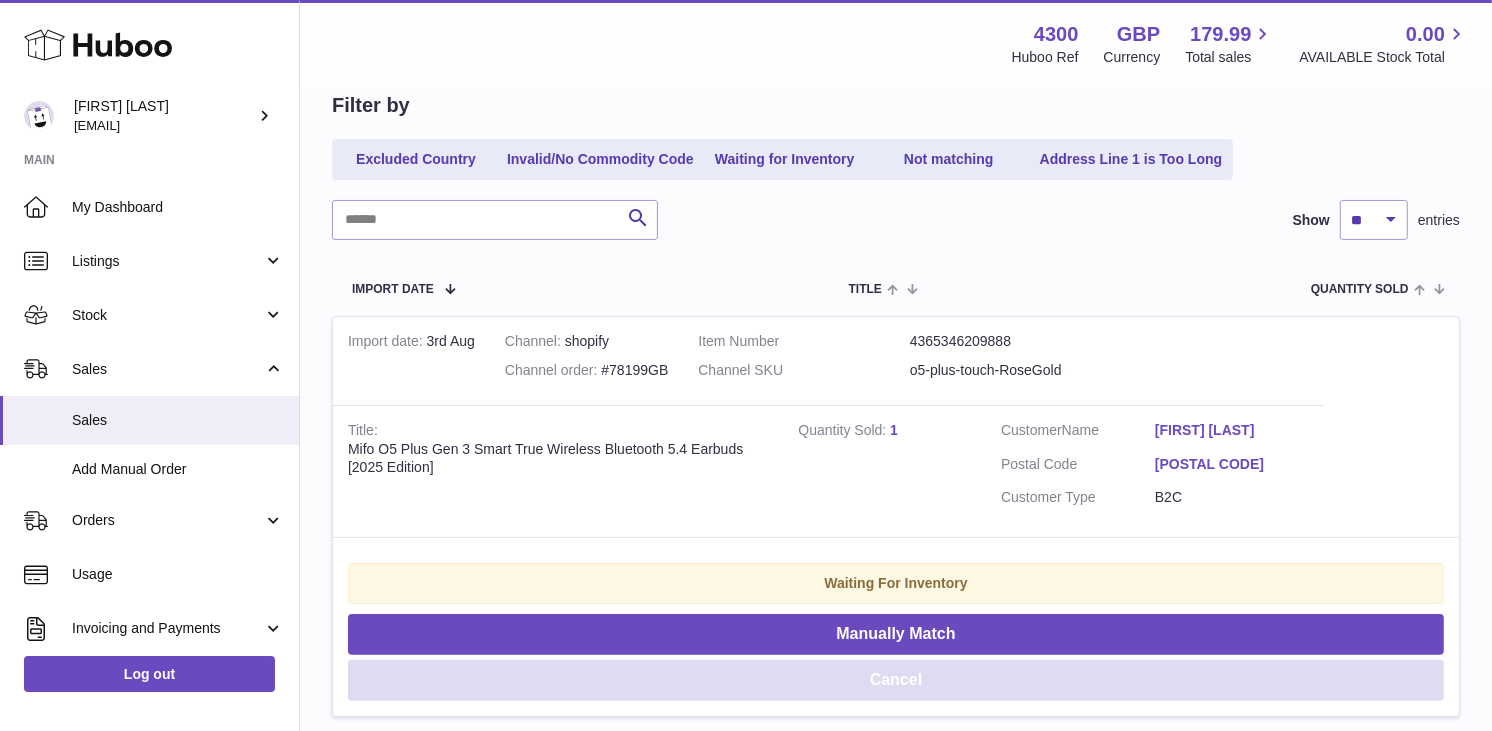 click on "Cancel" at bounding box center [896, 680] 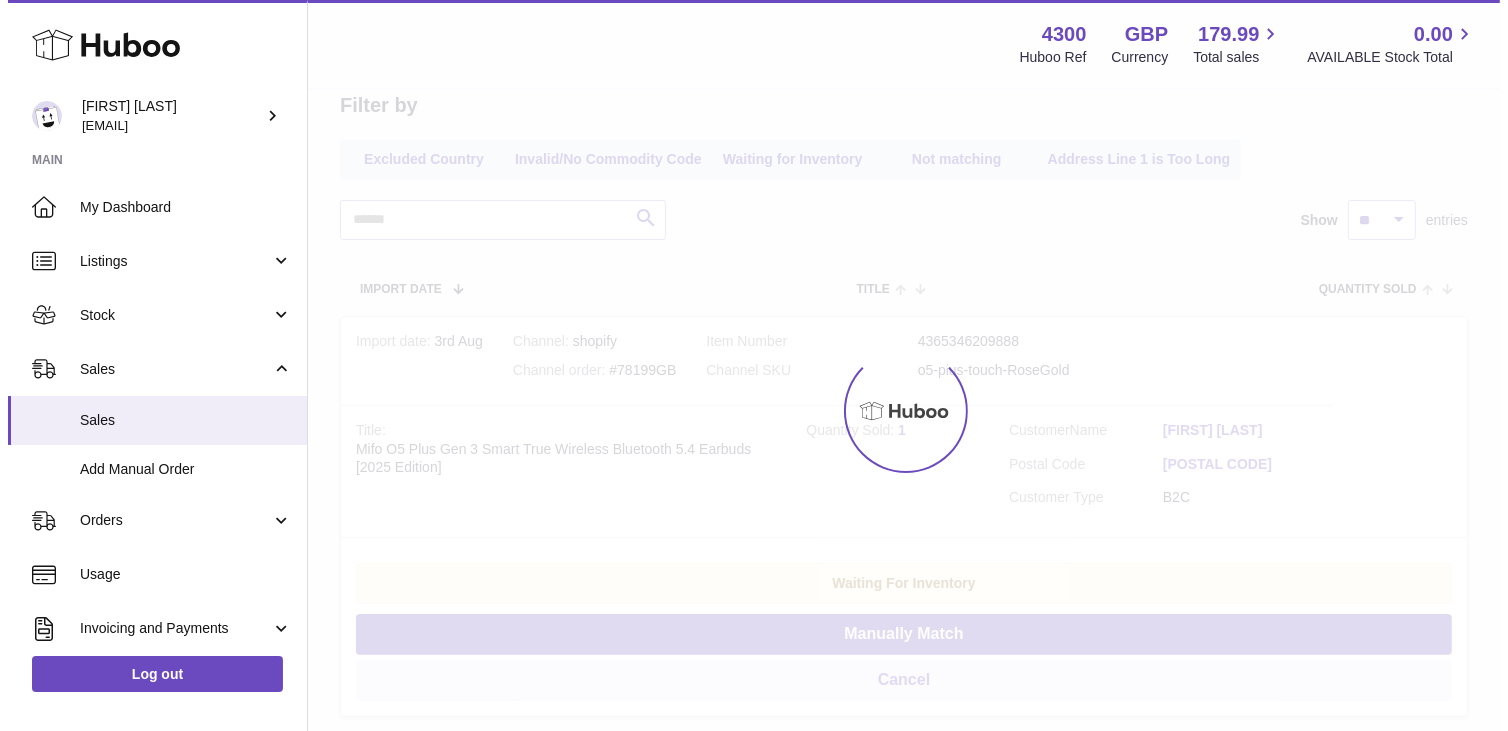 scroll, scrollTop: 0, scrollLeft: 0, axis: both 